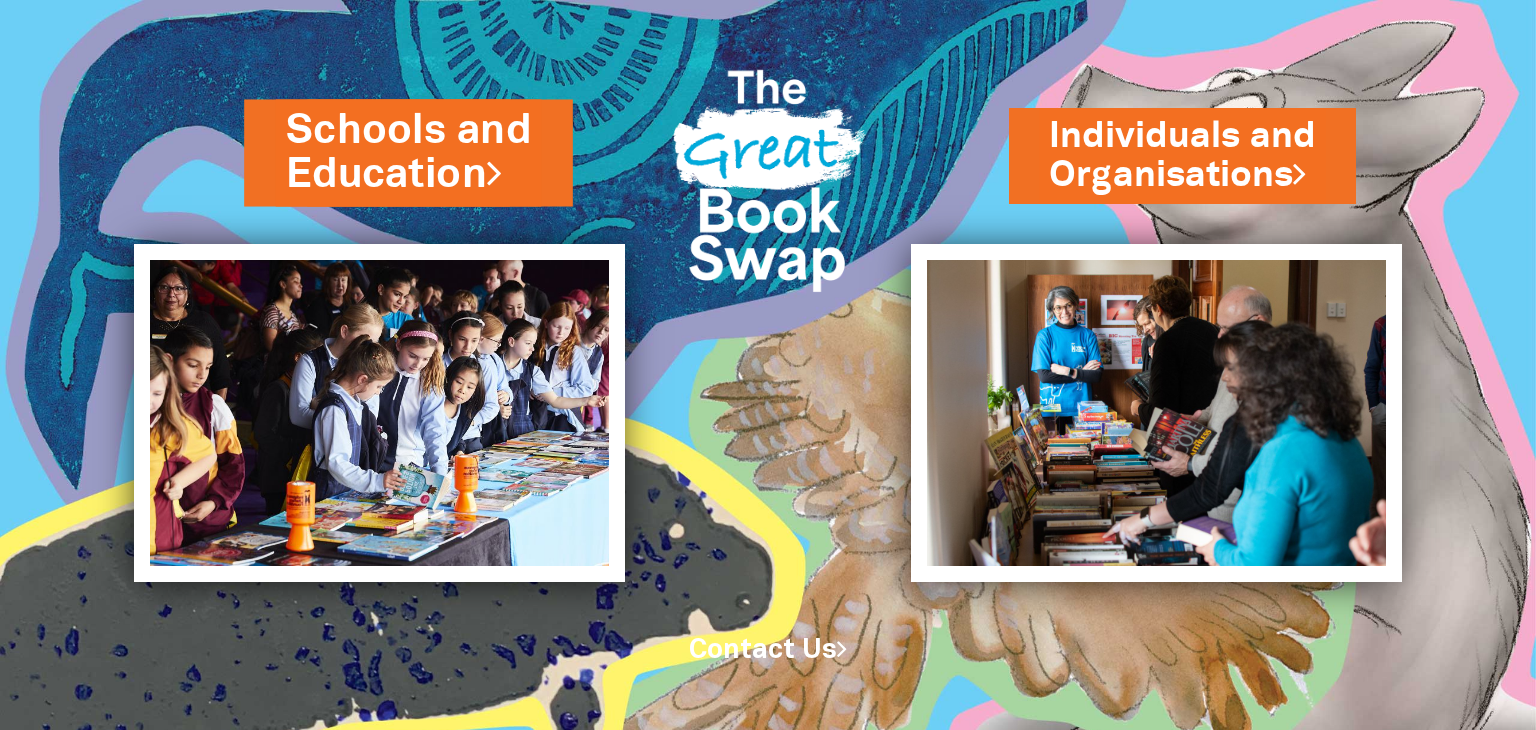 scroll, scrollTop: 0, scrollLeft: 0, axis: both 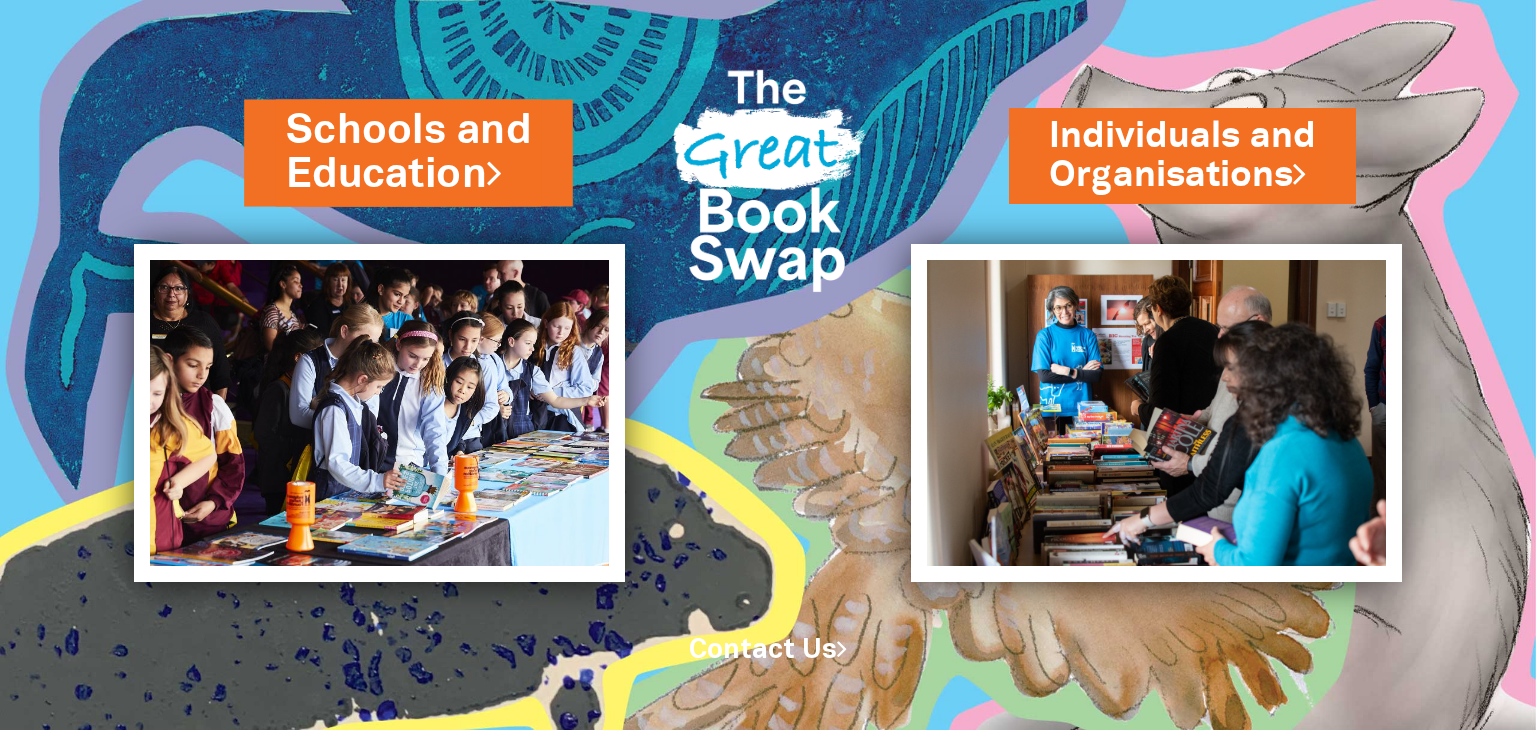 click on "Schools and Education" at bounding box center [408, 152] 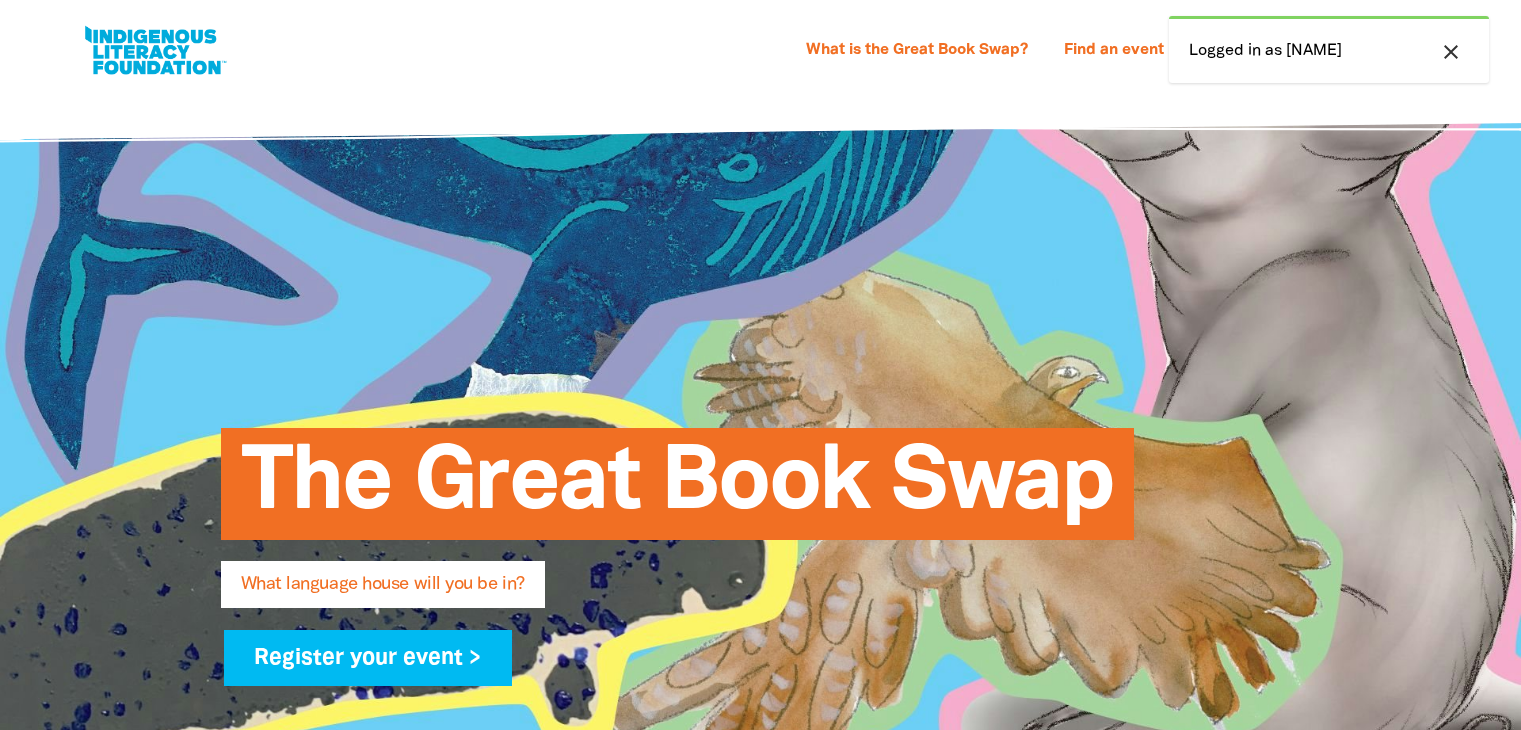 select on "high-school" 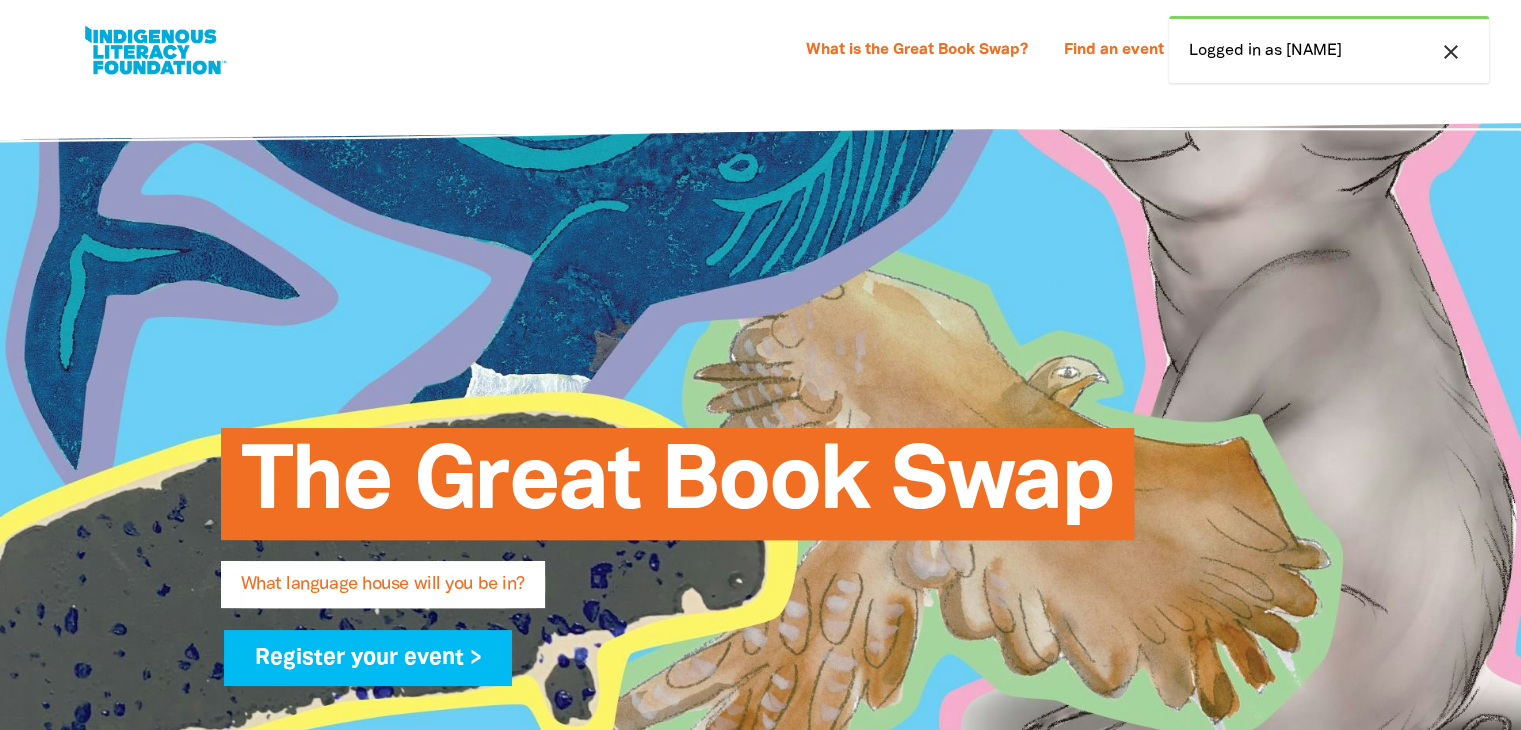 scroll, scrollTop: 0, scrollLeft: 0, axis: both 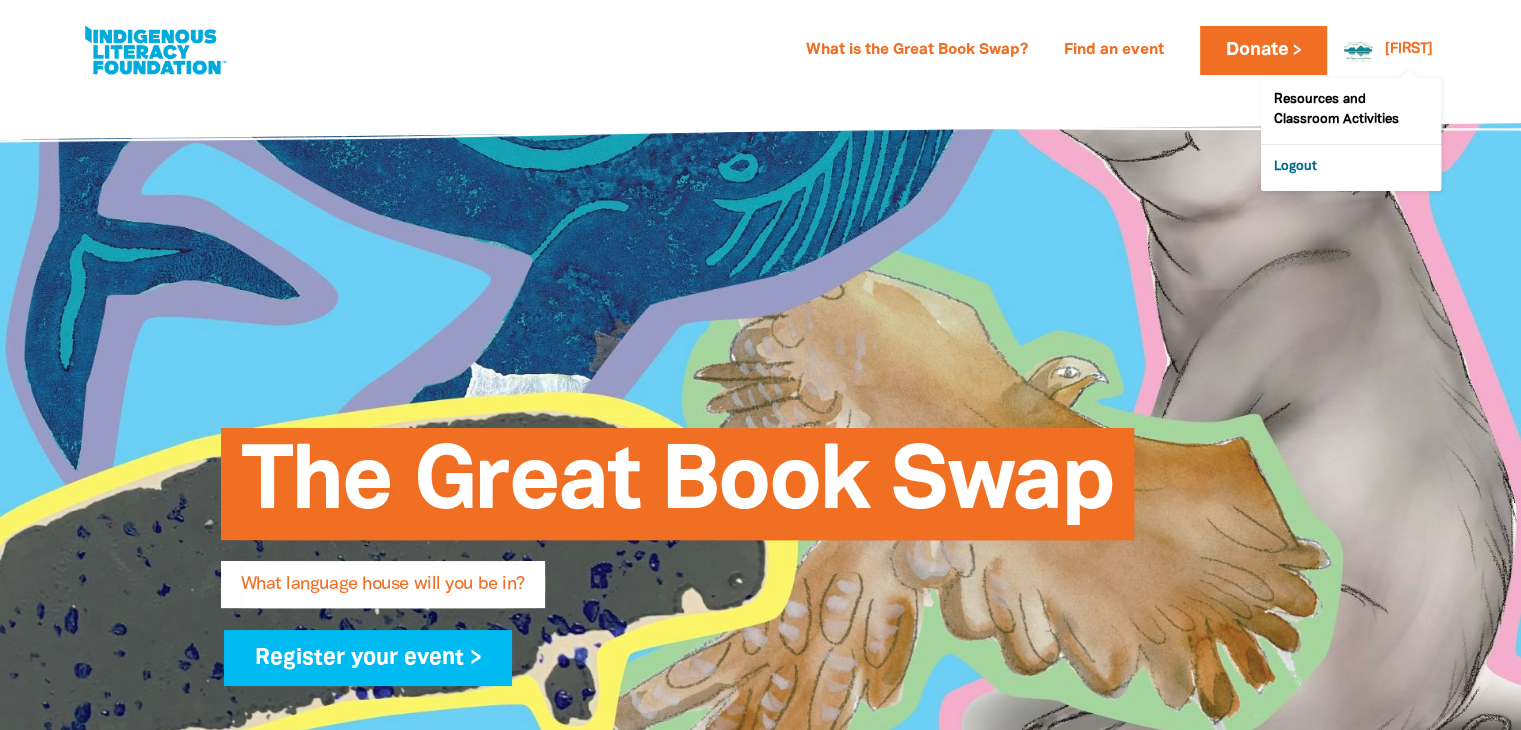 click on "Logout" at bounding box center [1351, 168] 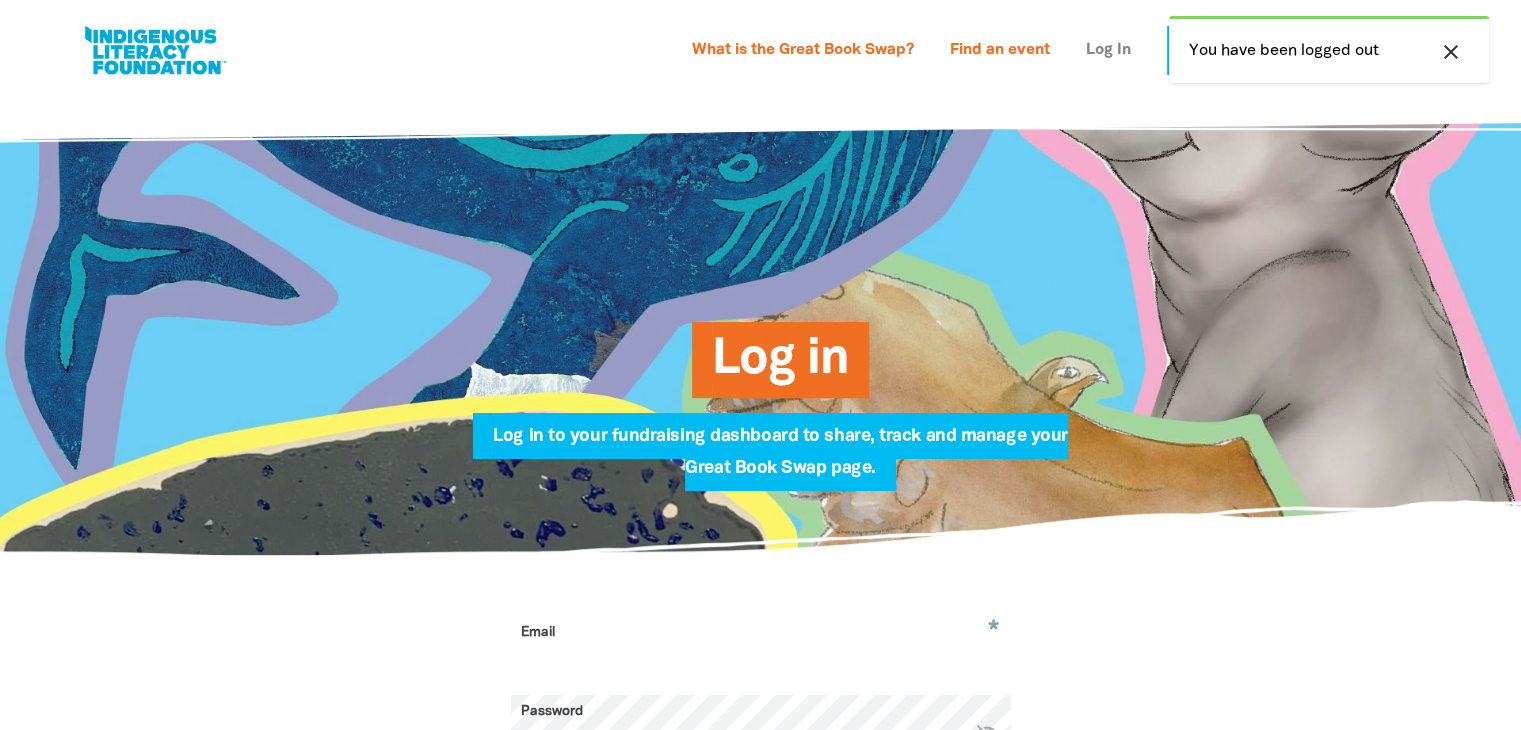 click on "Log In" at bounding box center [1108, 51] 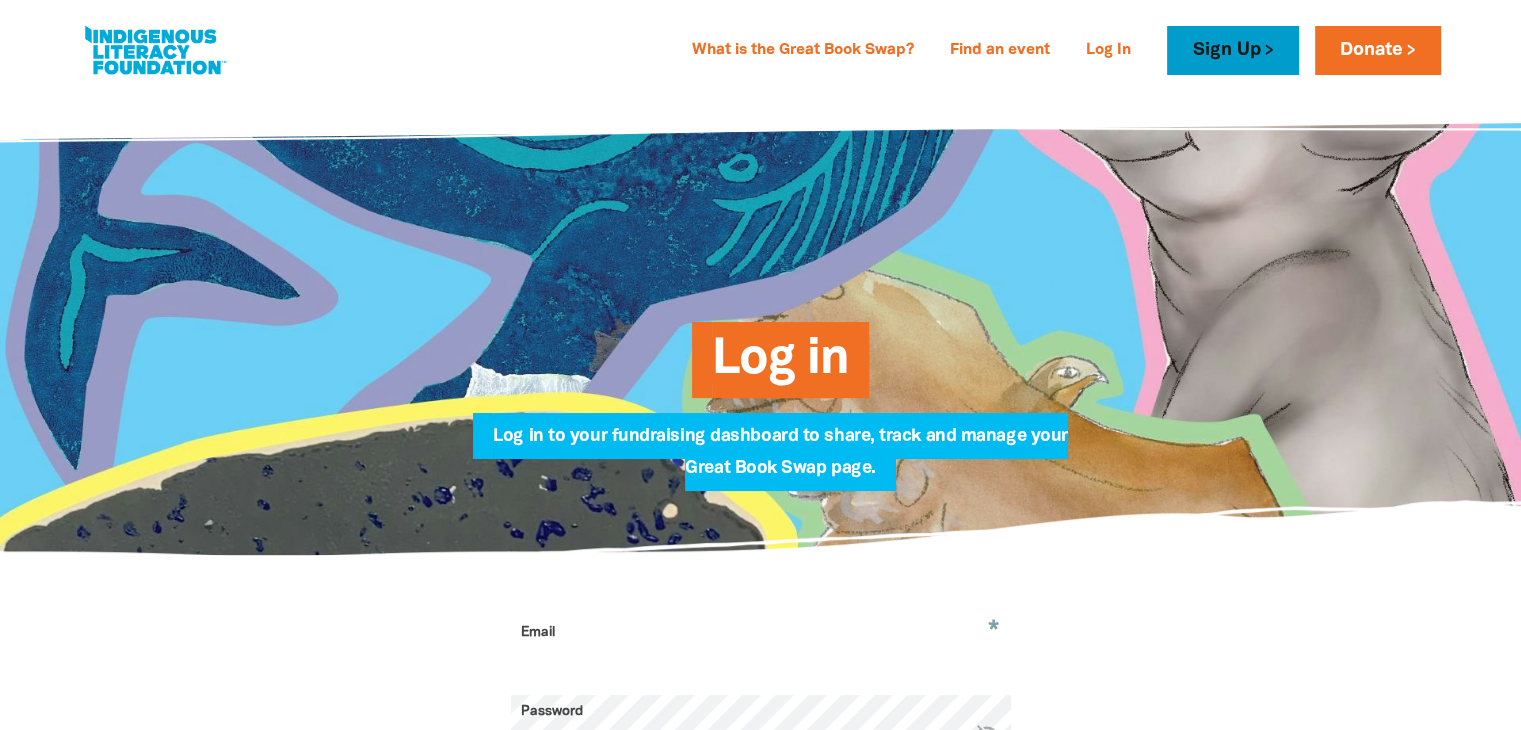 click on "Sign Up" at bounding box center [1232, 50] 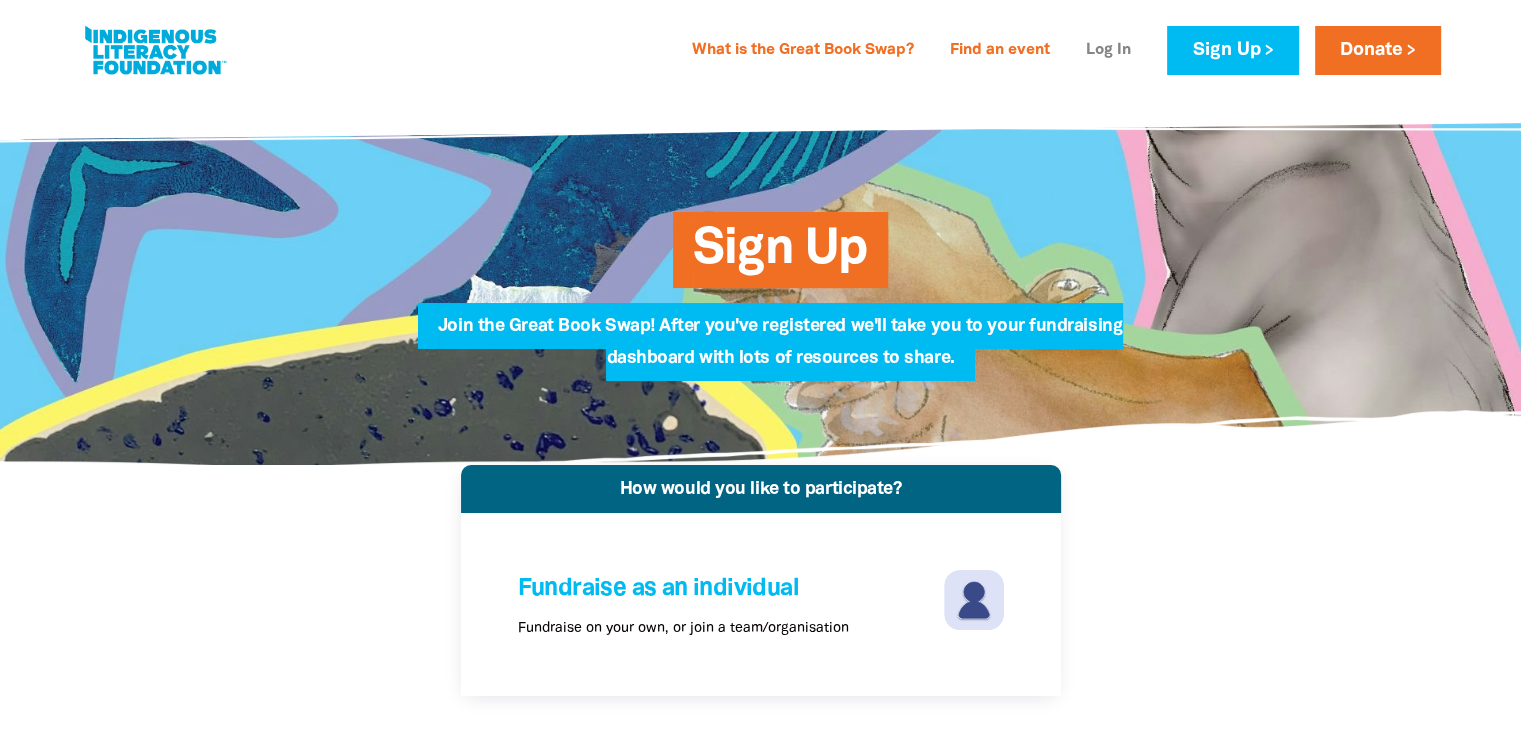 click on "Log In" at bounding box center (1108, 51) 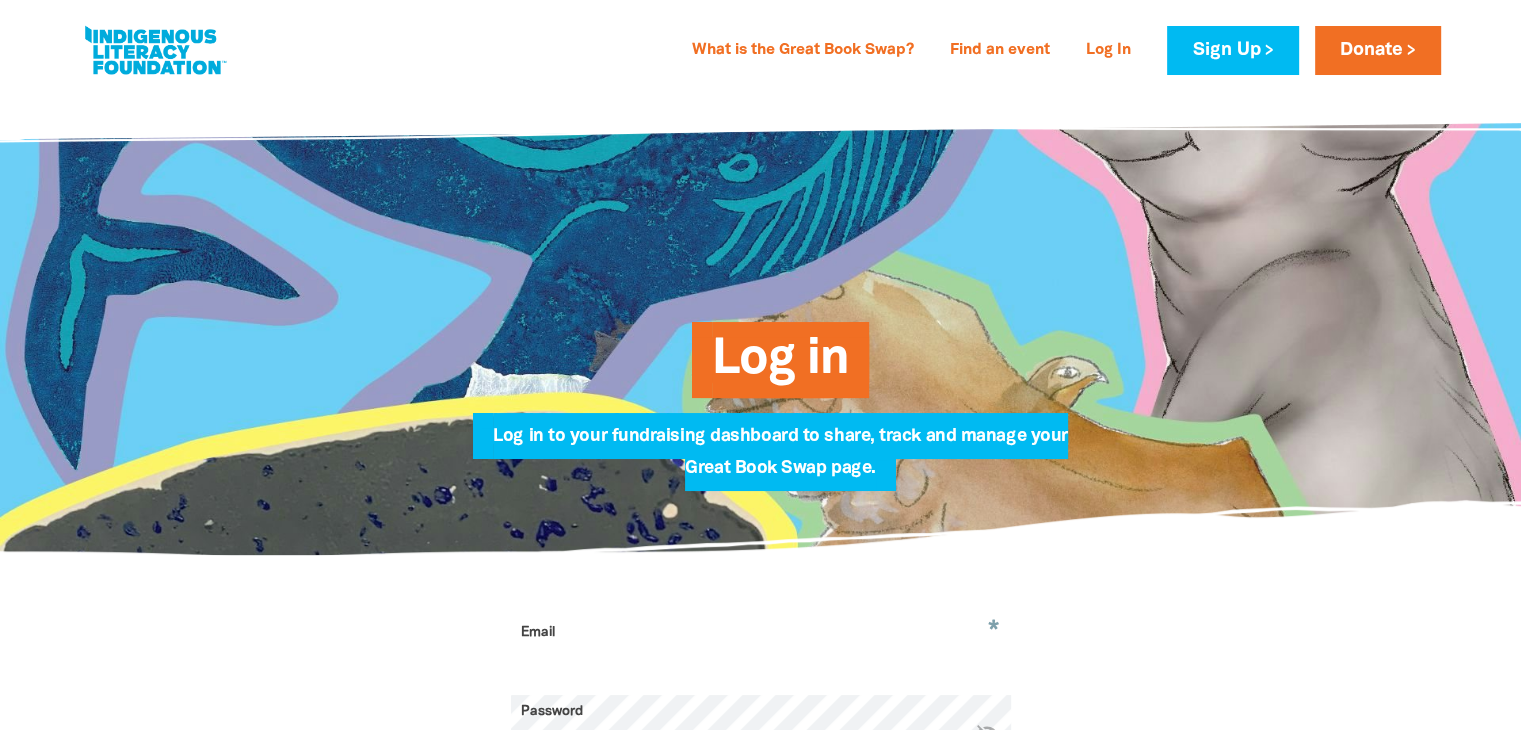 click on "Email" at bounding box center [761, 647] 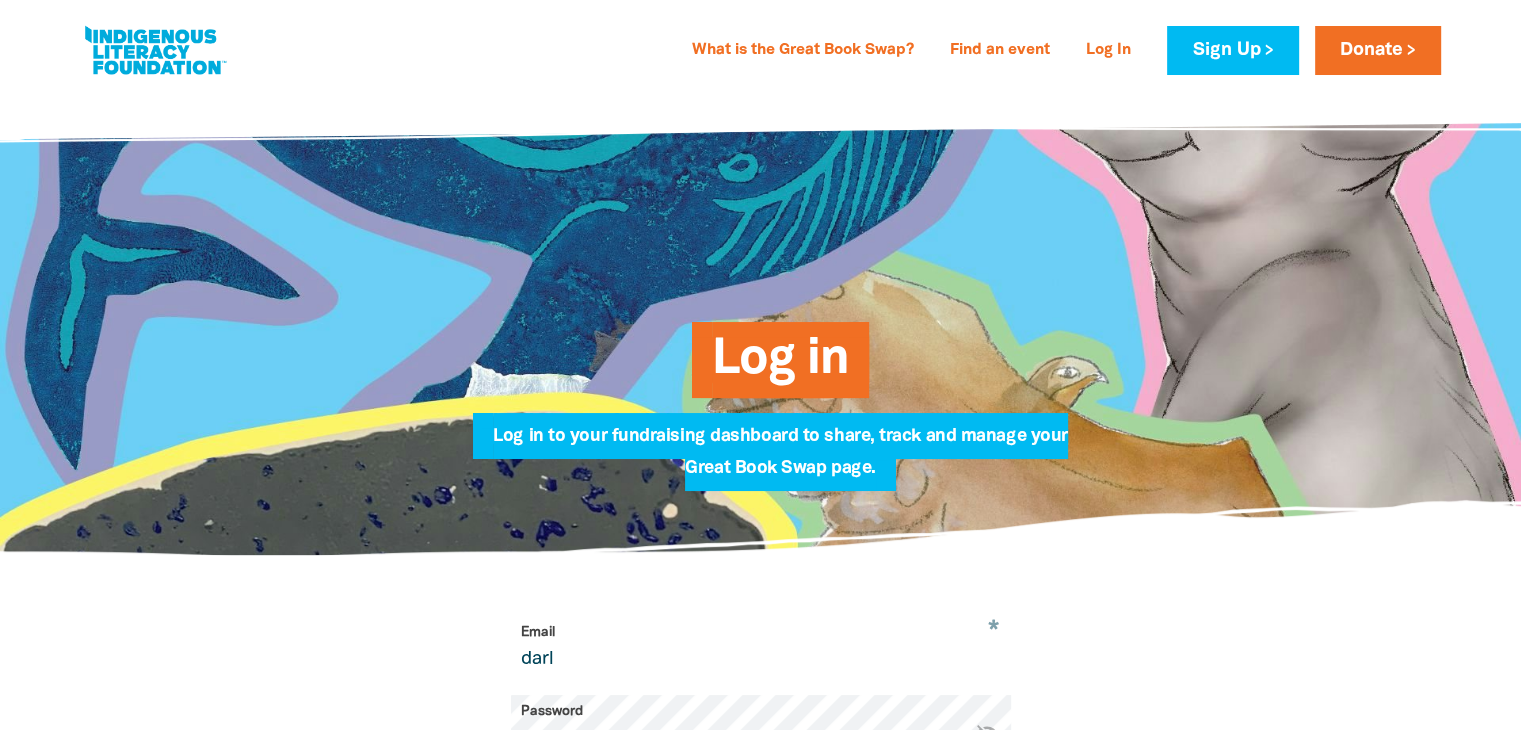type on "[EMAIL]" 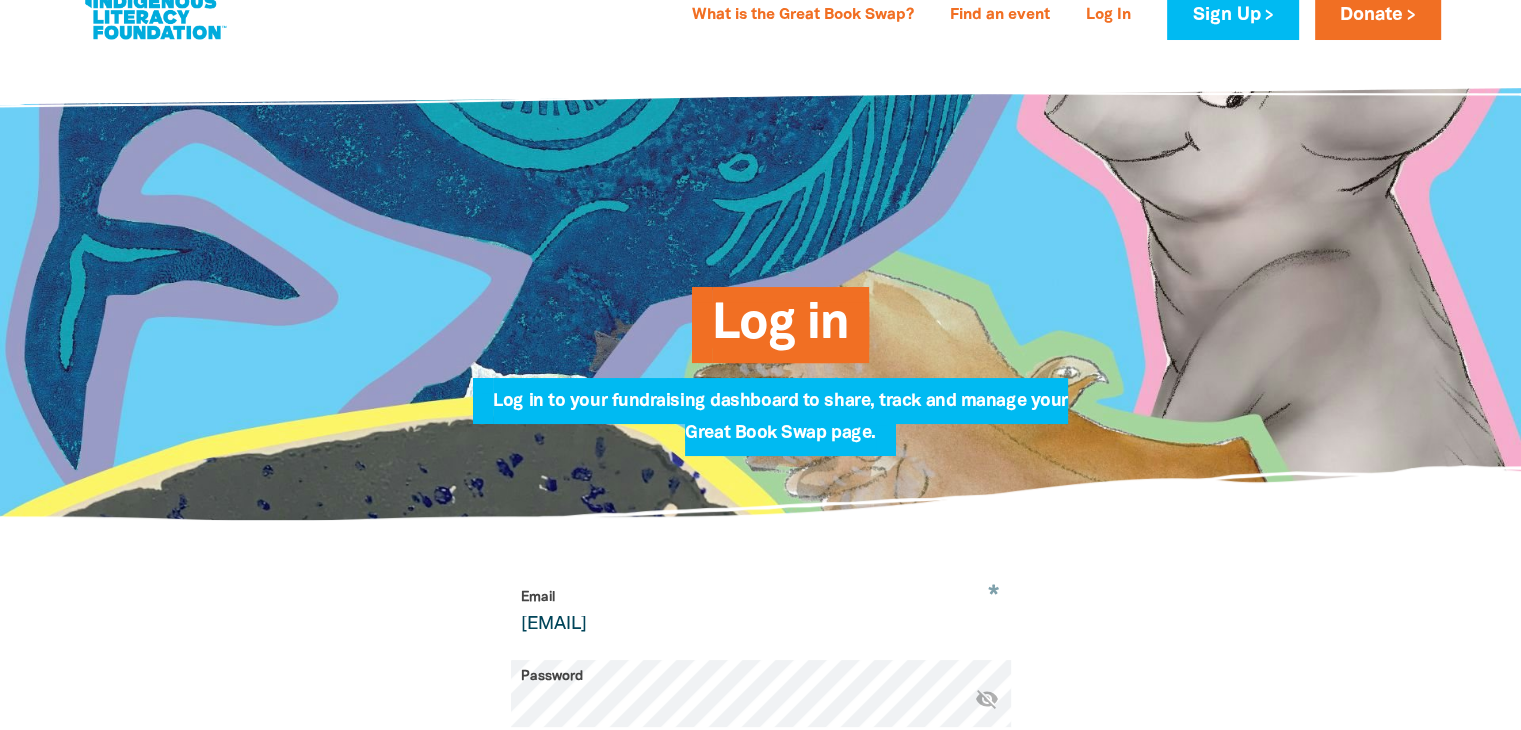 scroll, scrollTop: 83, scrollLeft: 0, axis: vertical 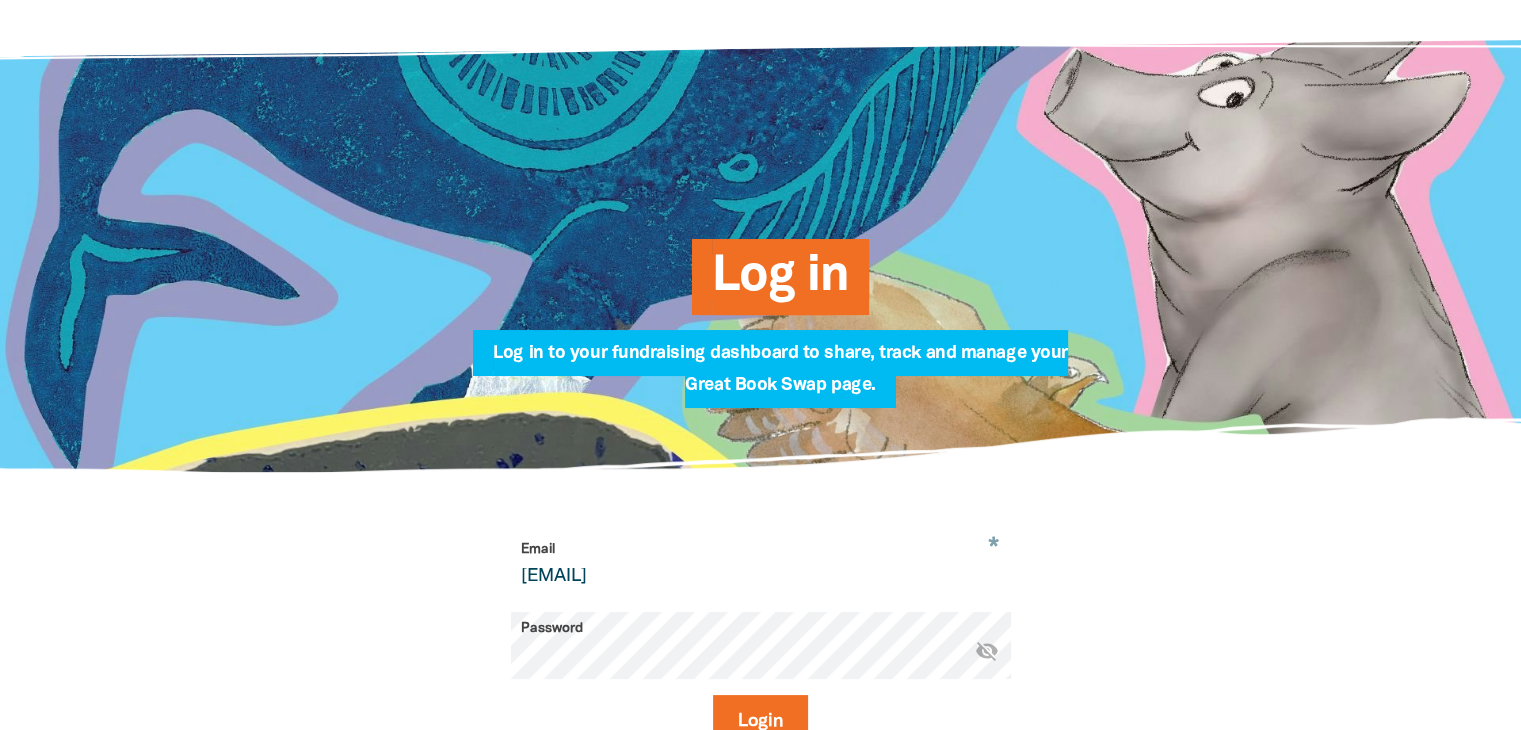click on "Login" at bounding box center (760, 722) 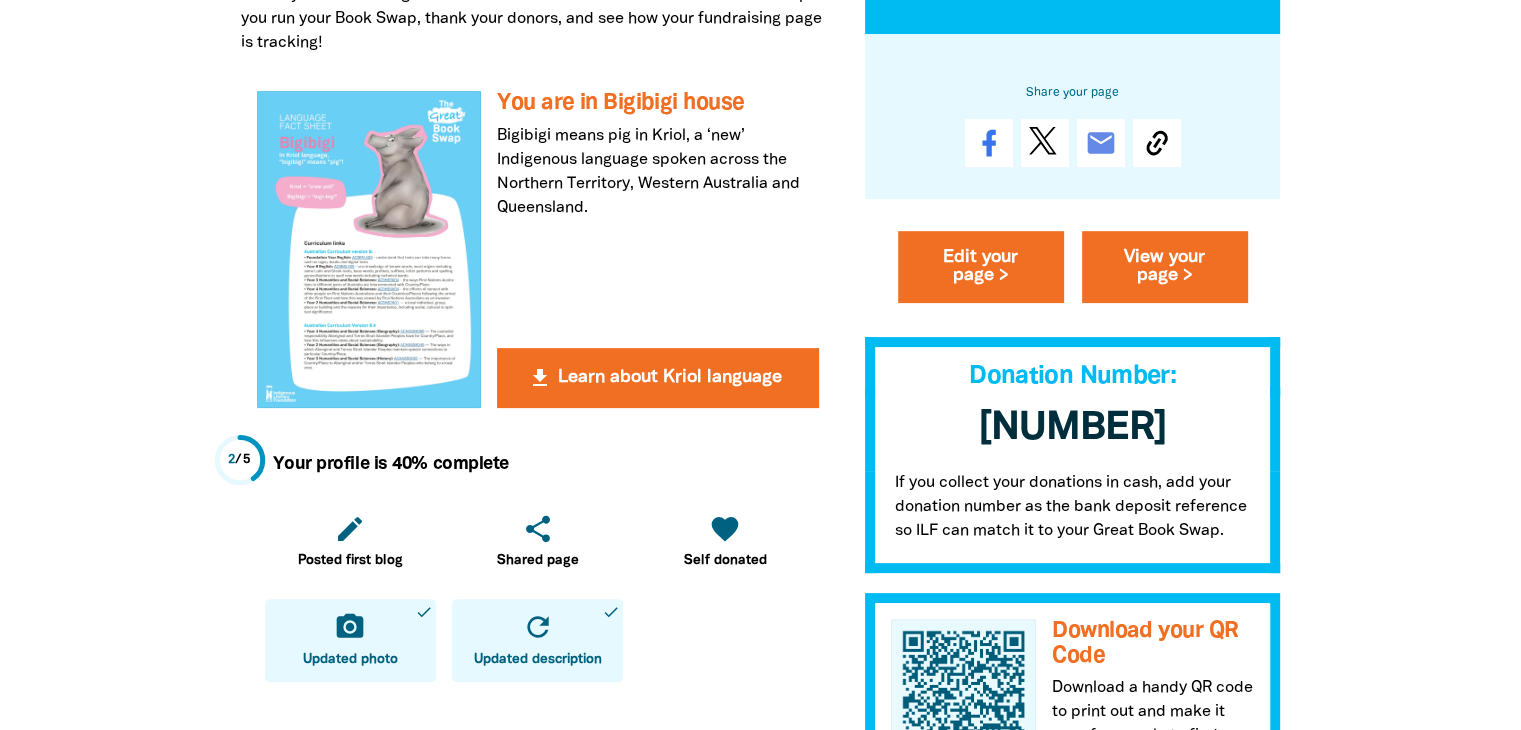 scroll, scrollTop: 554, scrollLeft: 0, axis: vertical 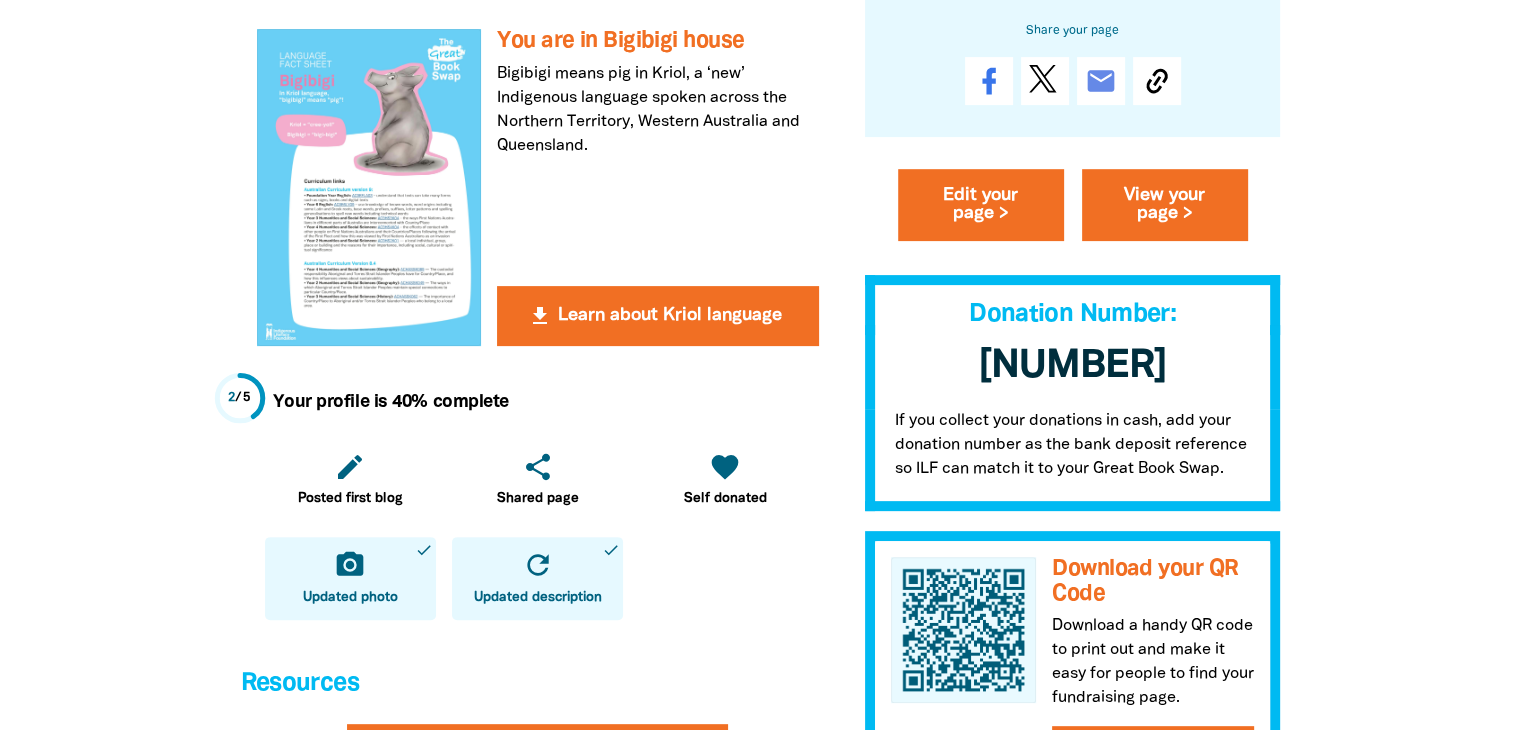 drag, startPoint x: 967, startPoint y: 599, endPoint x: 1388, endPoint y: 581, distance: 421.3846 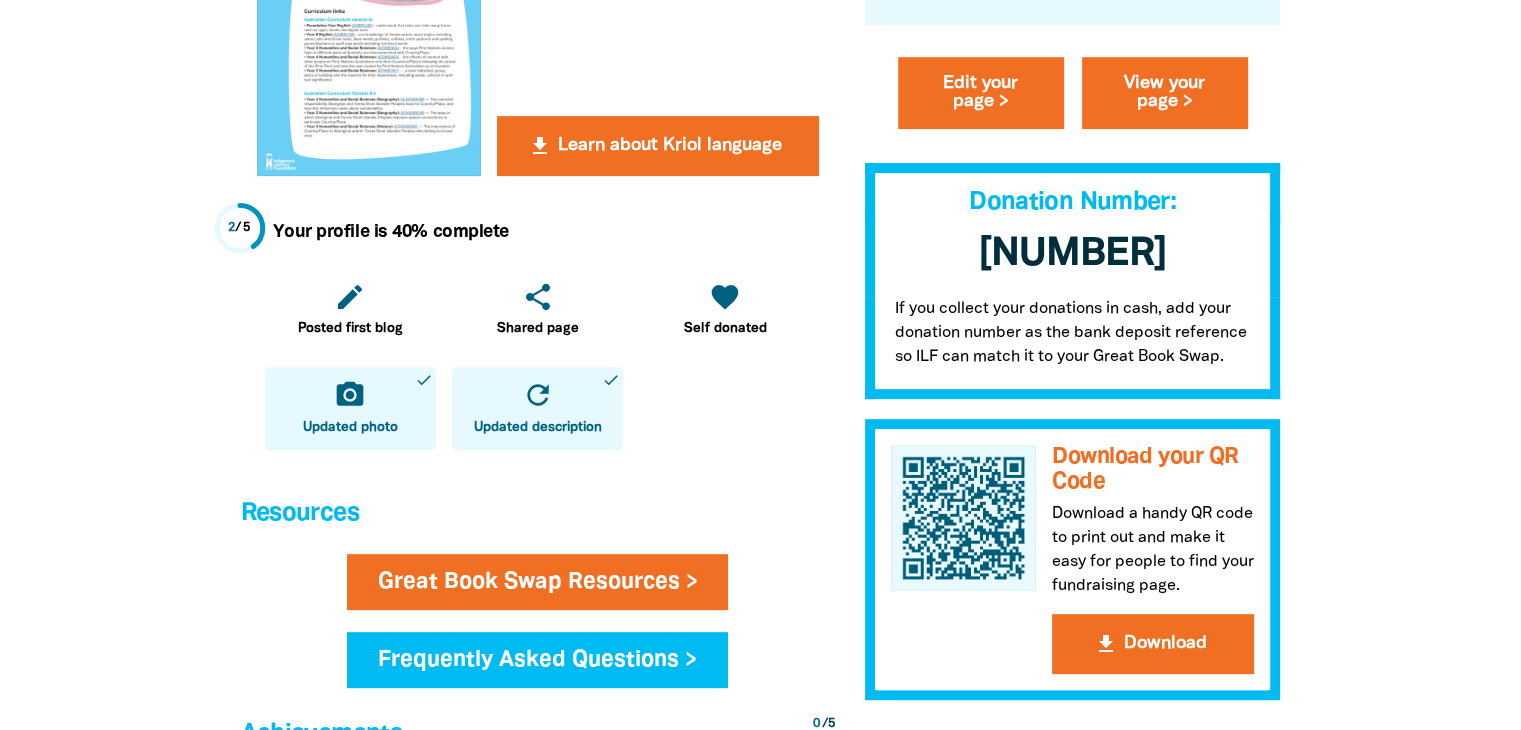 scroll, scrollTop: 724, scrollLeft: 0, axis: vertical 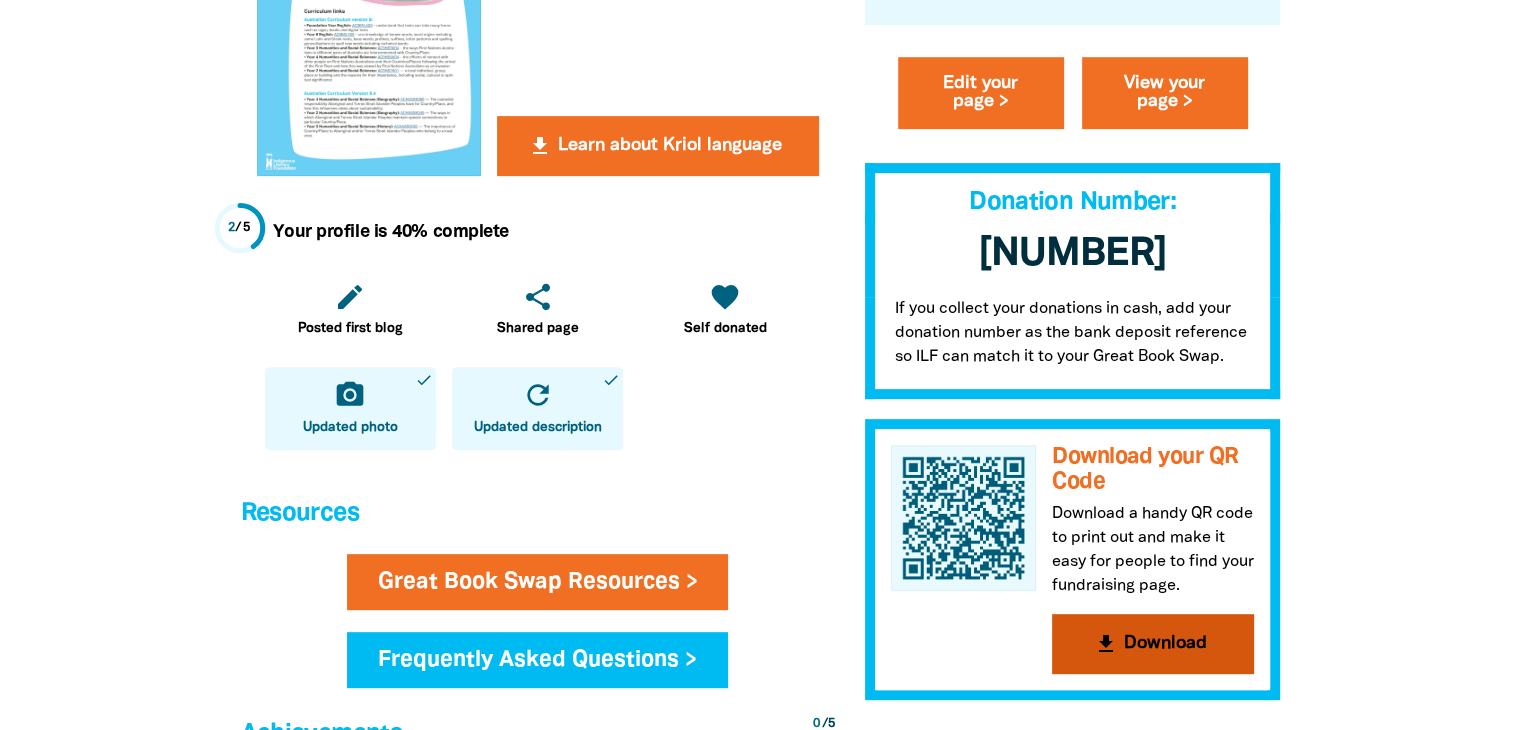 click on "get_app Download" at bounding box center (1153, 645) 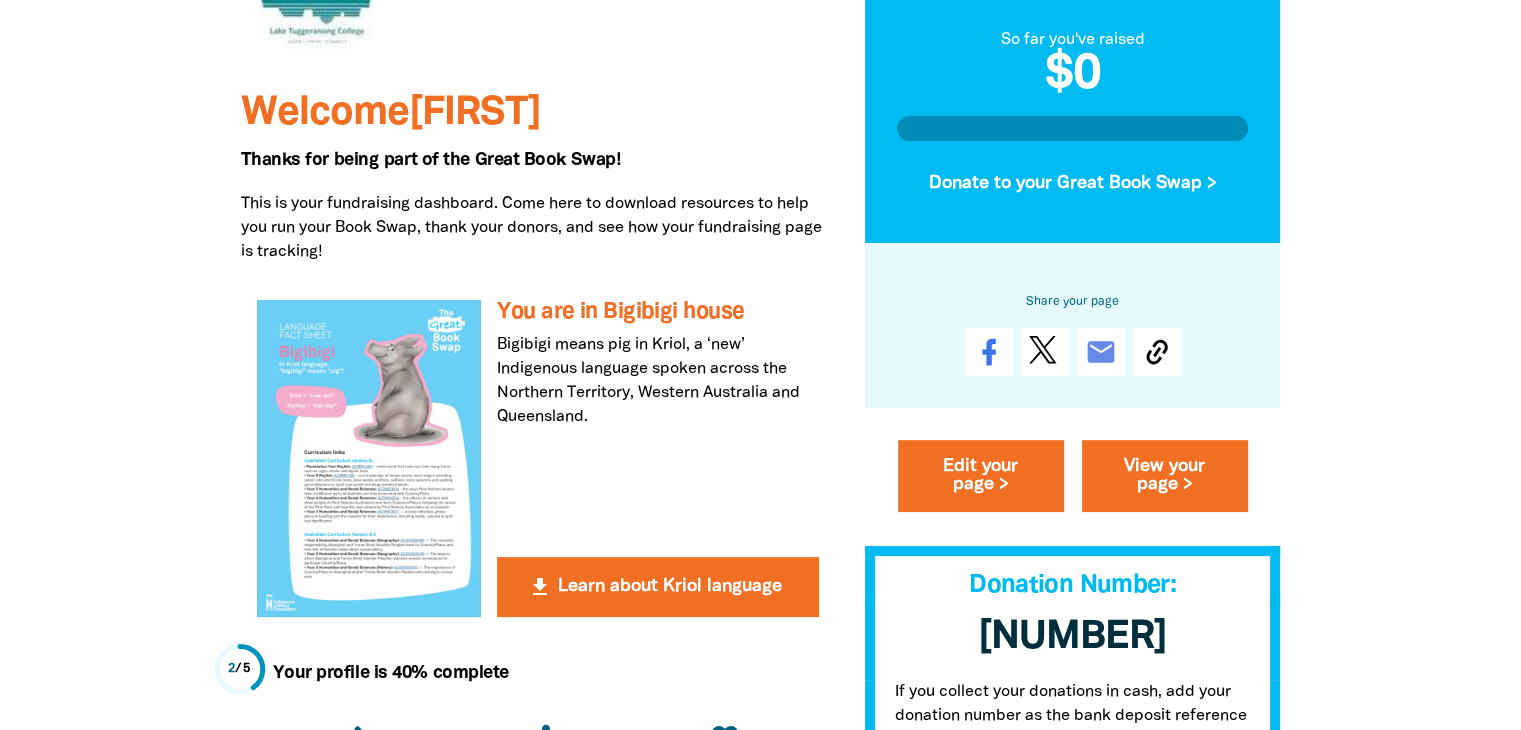 scroll, scrollTop: 0, scrollLeft: 0, axis: both 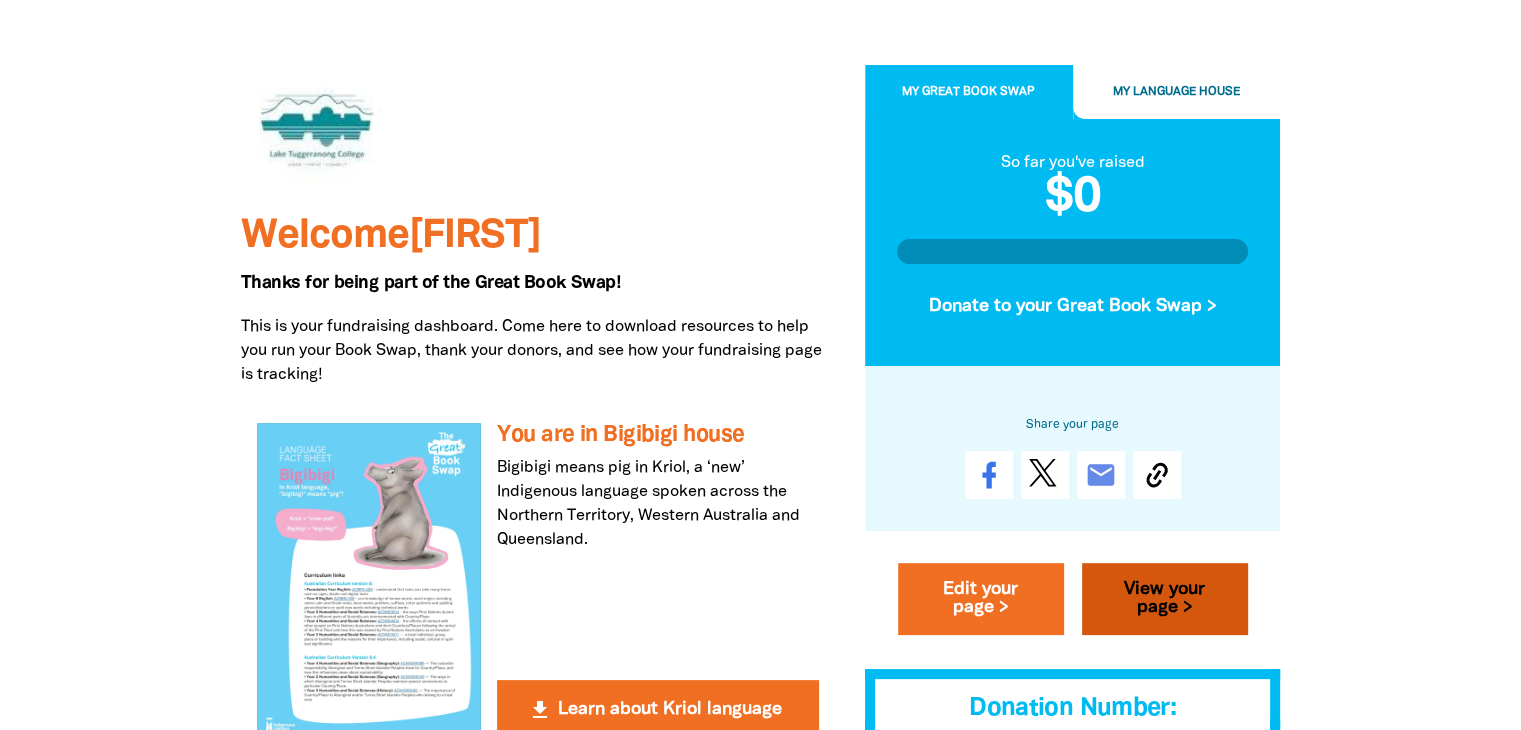 click on "View your page >" at bounding box center (1165, 600) 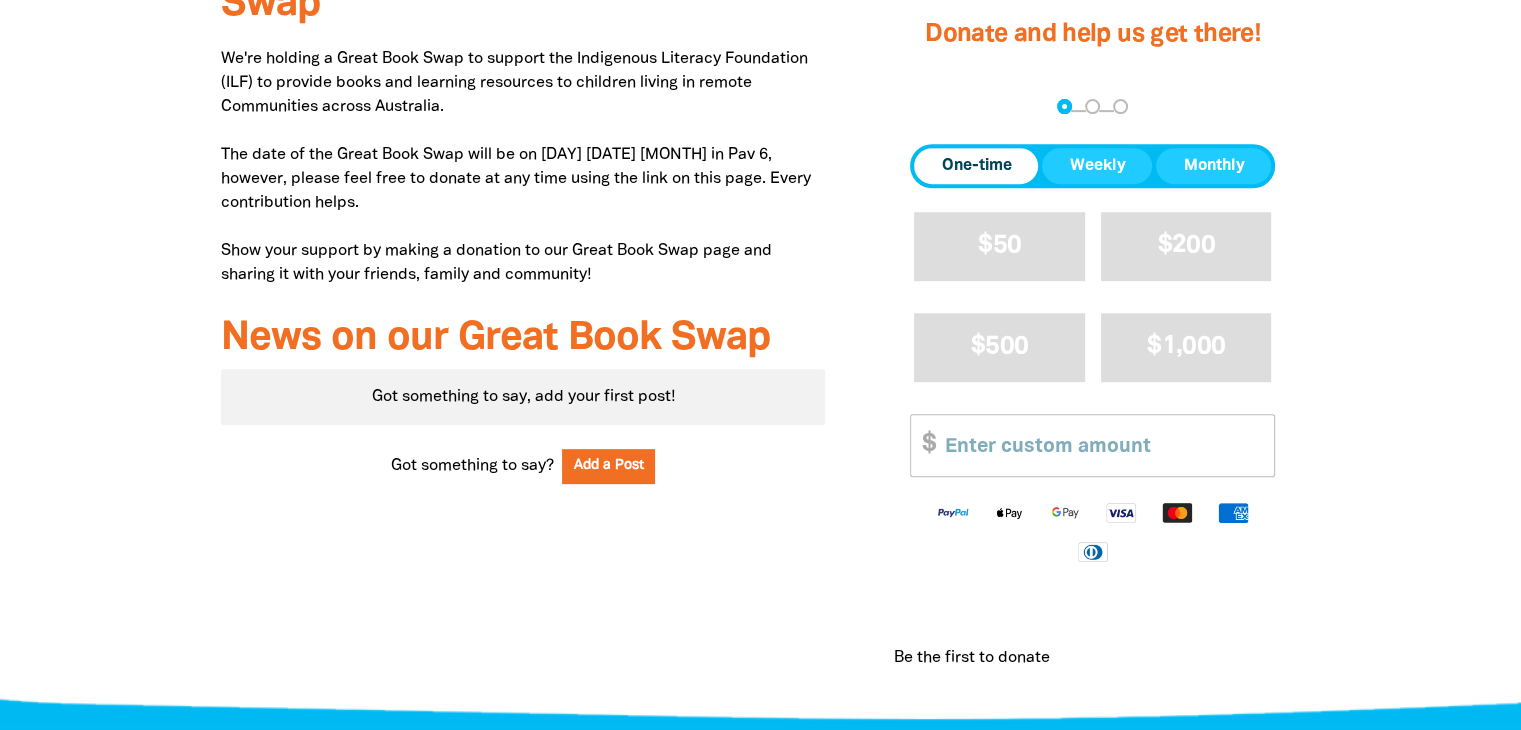 scroll, scrollTop: 812, scrollLeft: 0, axis: vertical 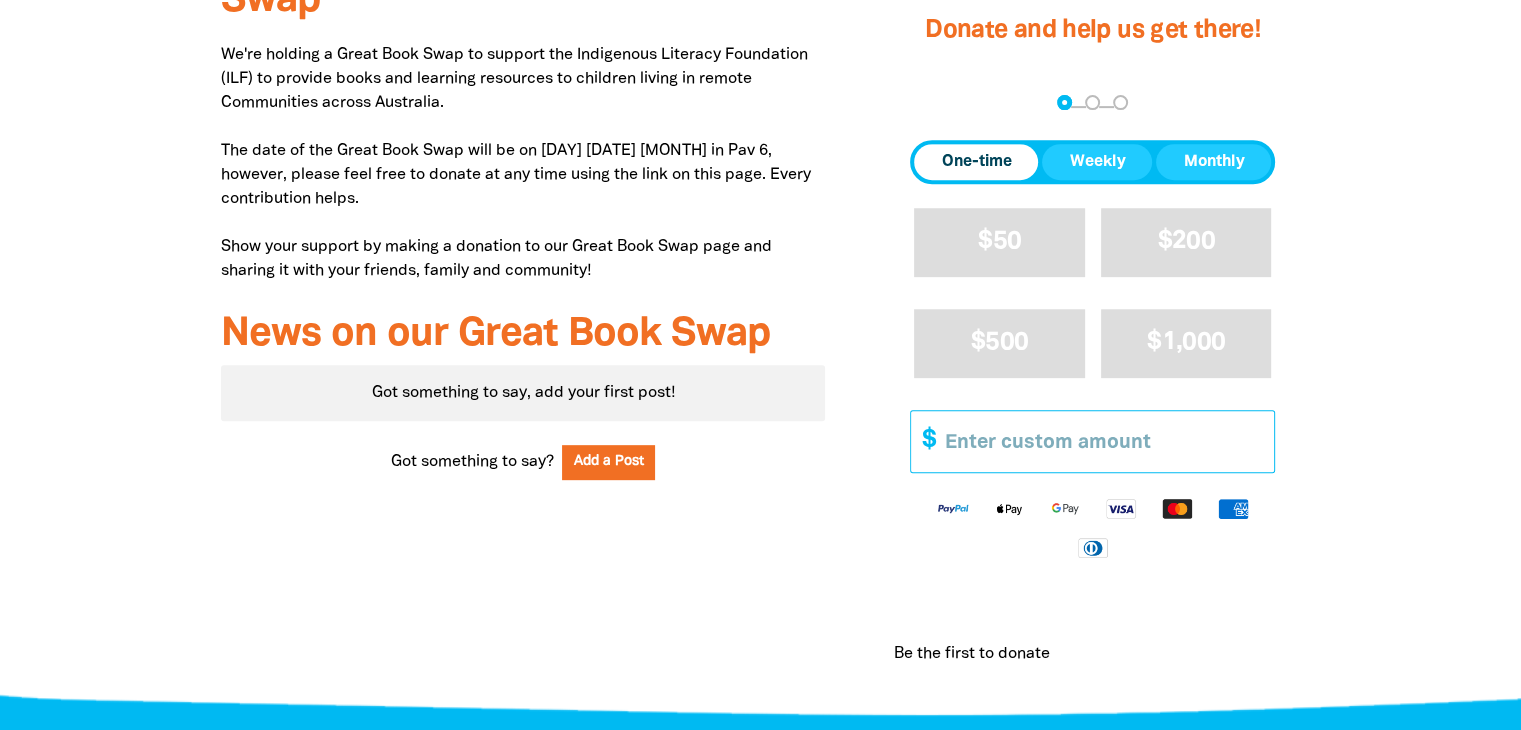 click on "Other Amount" at bounding box center (1102, 441) 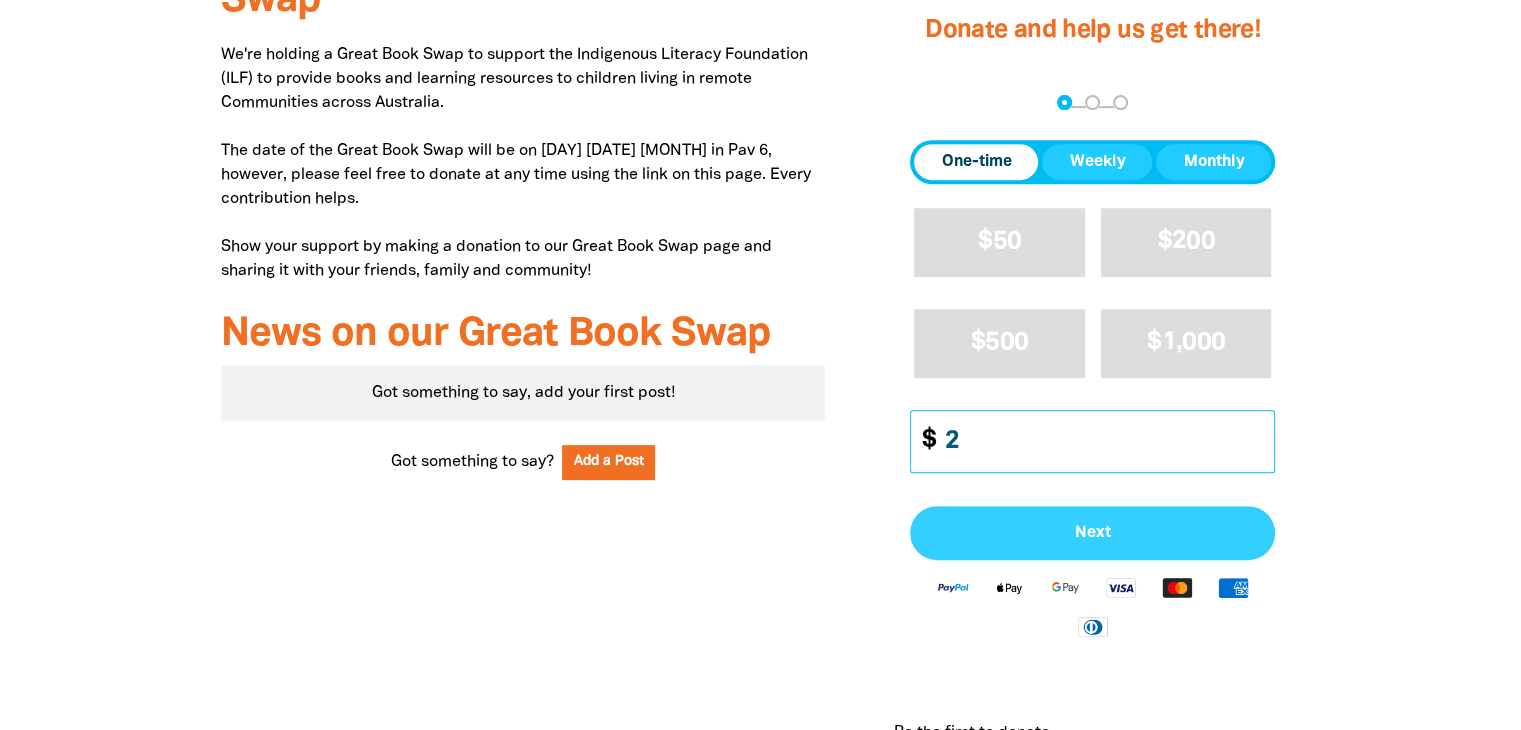type on "2" 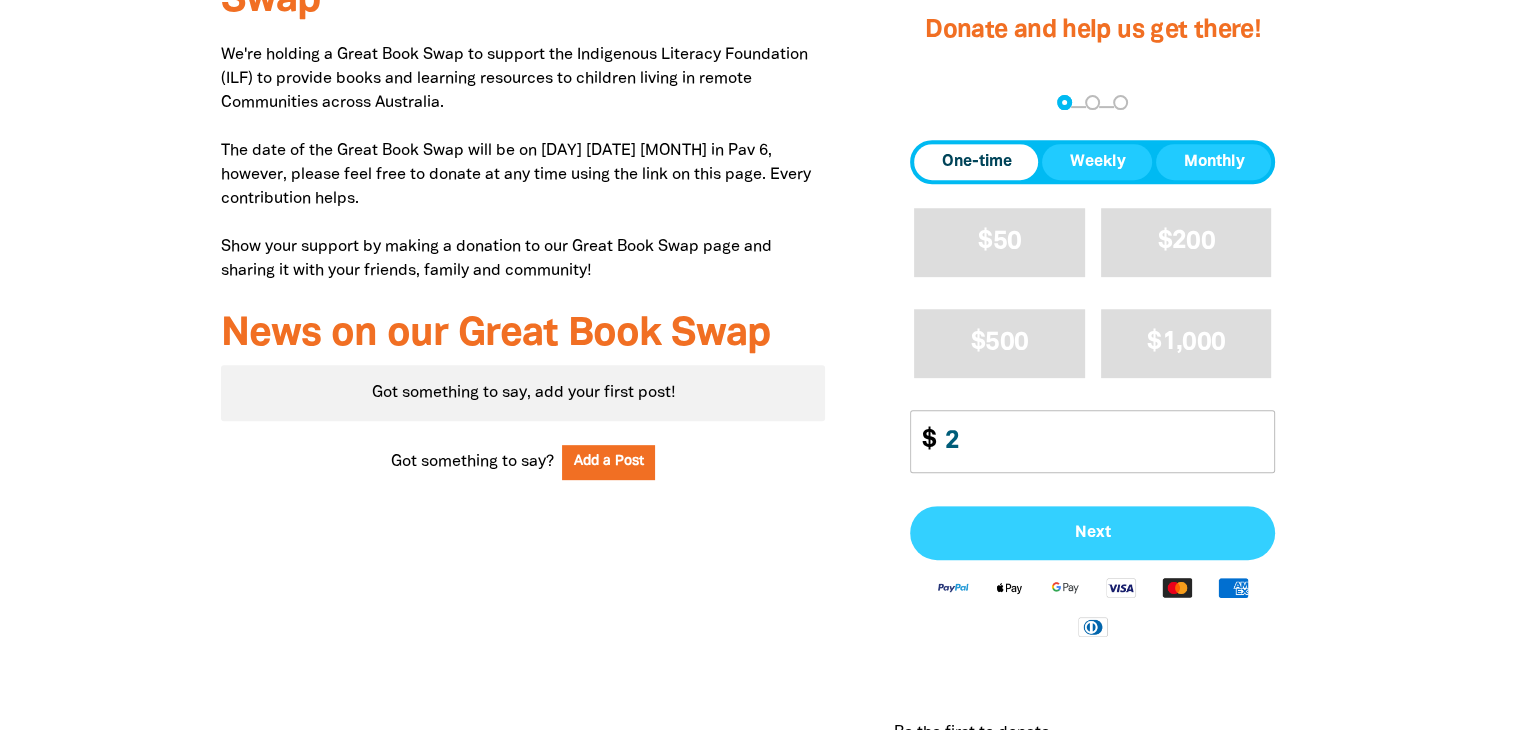 click on "Next" at bounding box center (1092, 533) 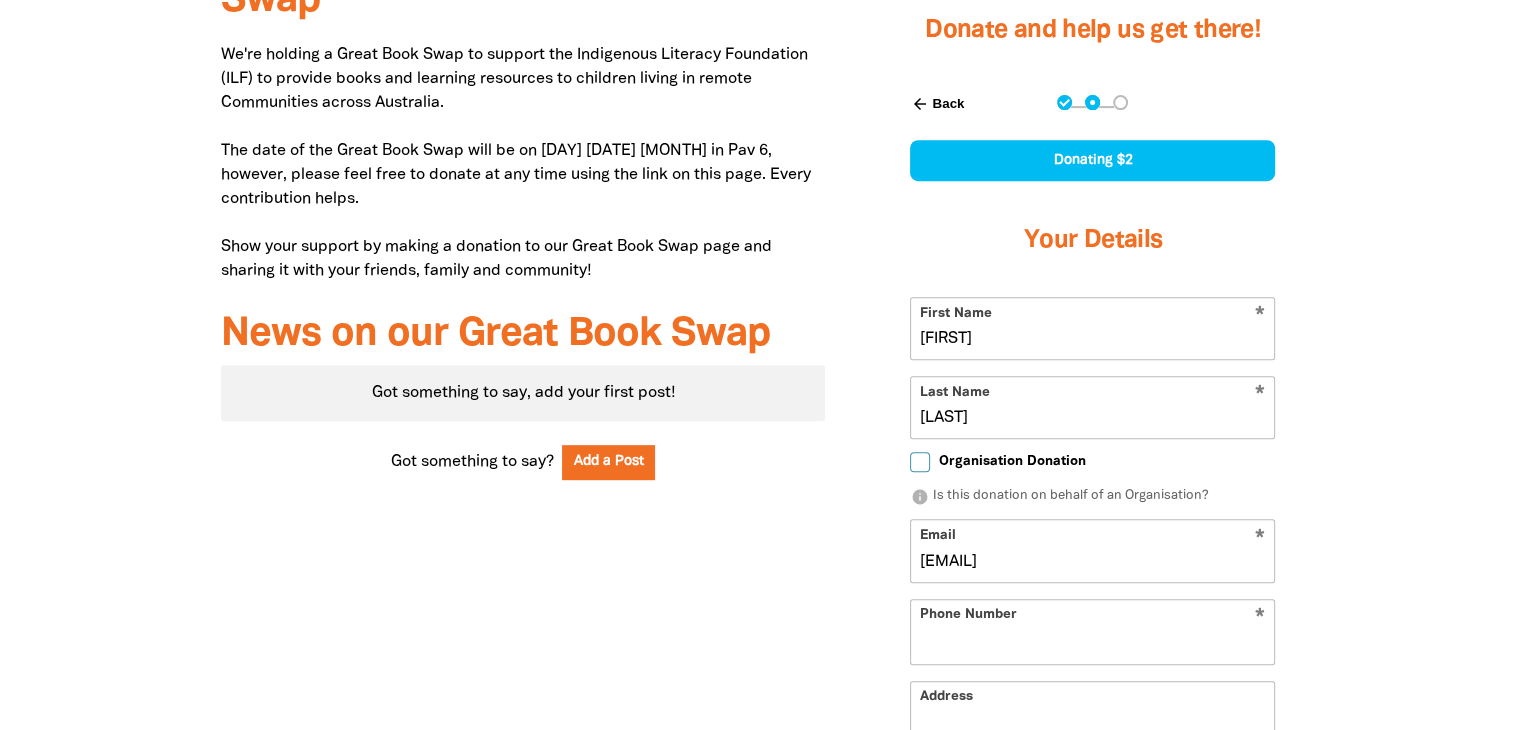 select on "AU" 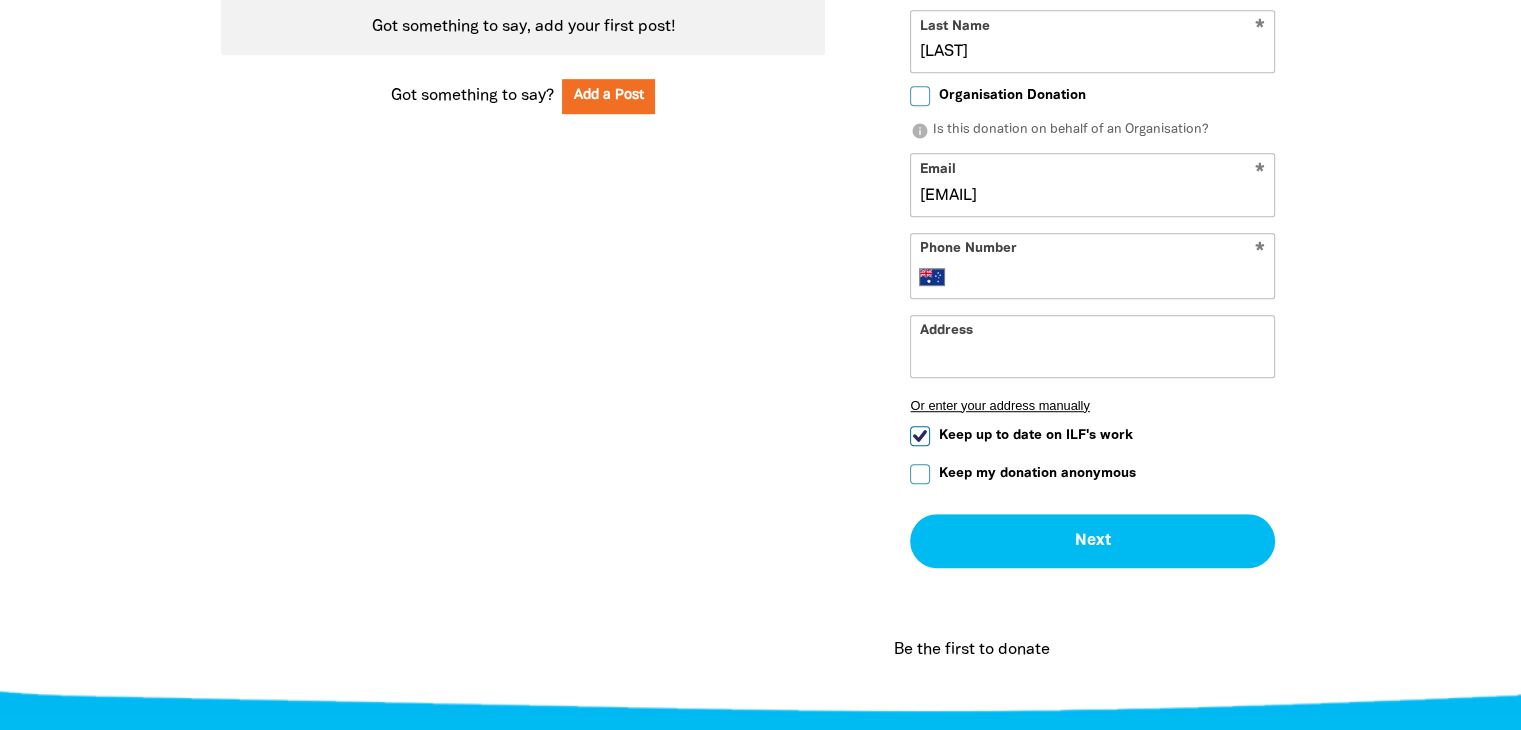 scroll, scrollTop: 1180, scrollLeft: 0, axis: vertical 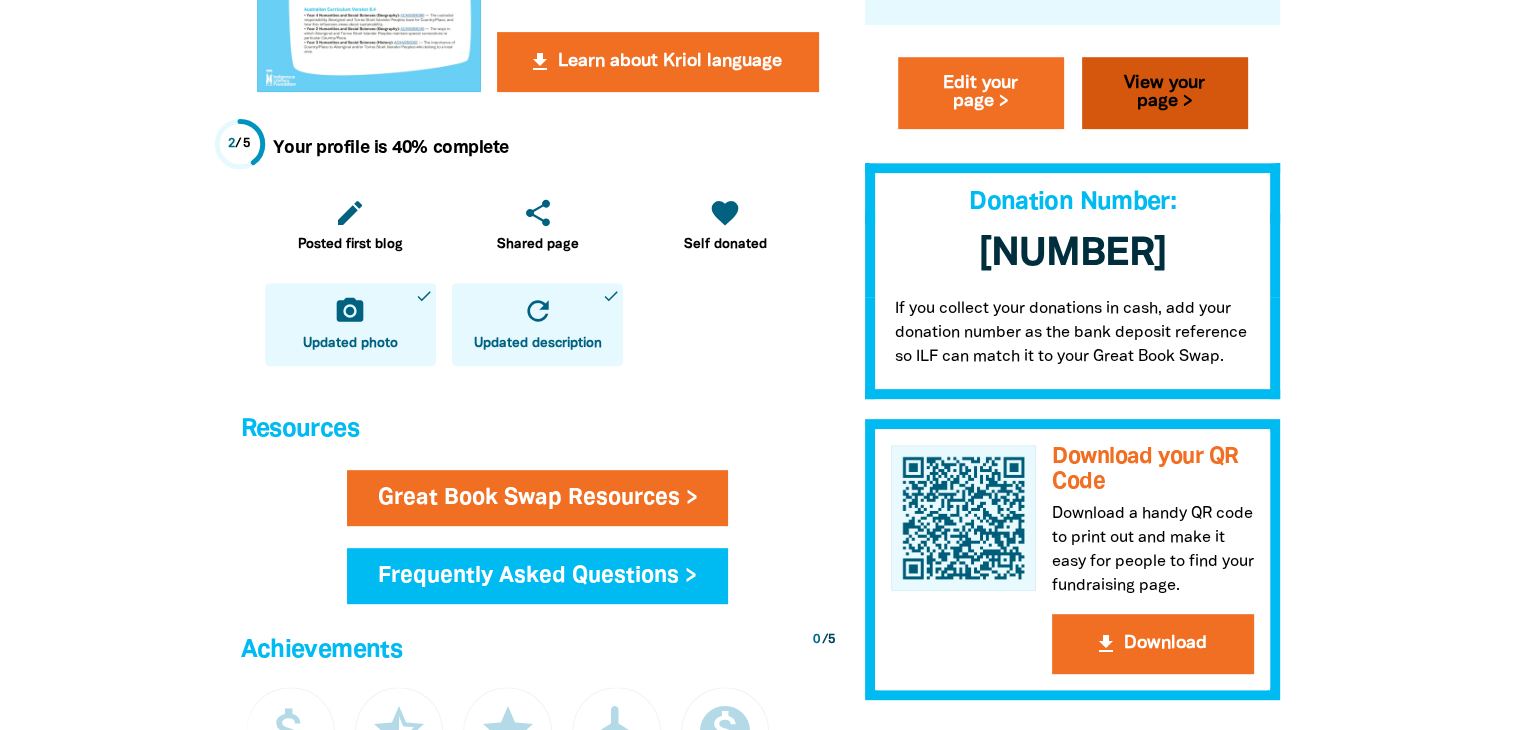 click on "View your page >" at bounding box center (1165, 94) 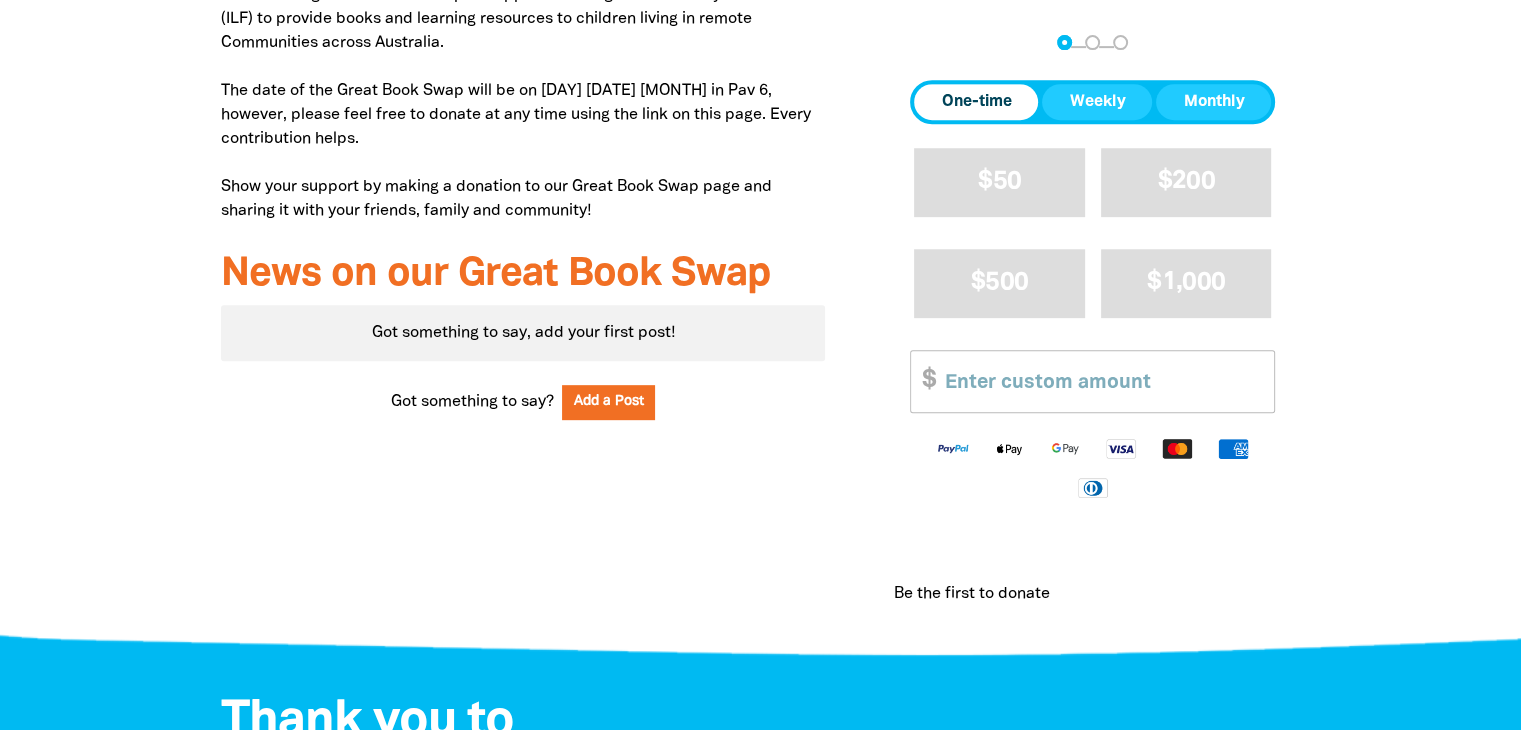 scroll, scrollTop: 871, scrollLeft: 0, axis: vertical 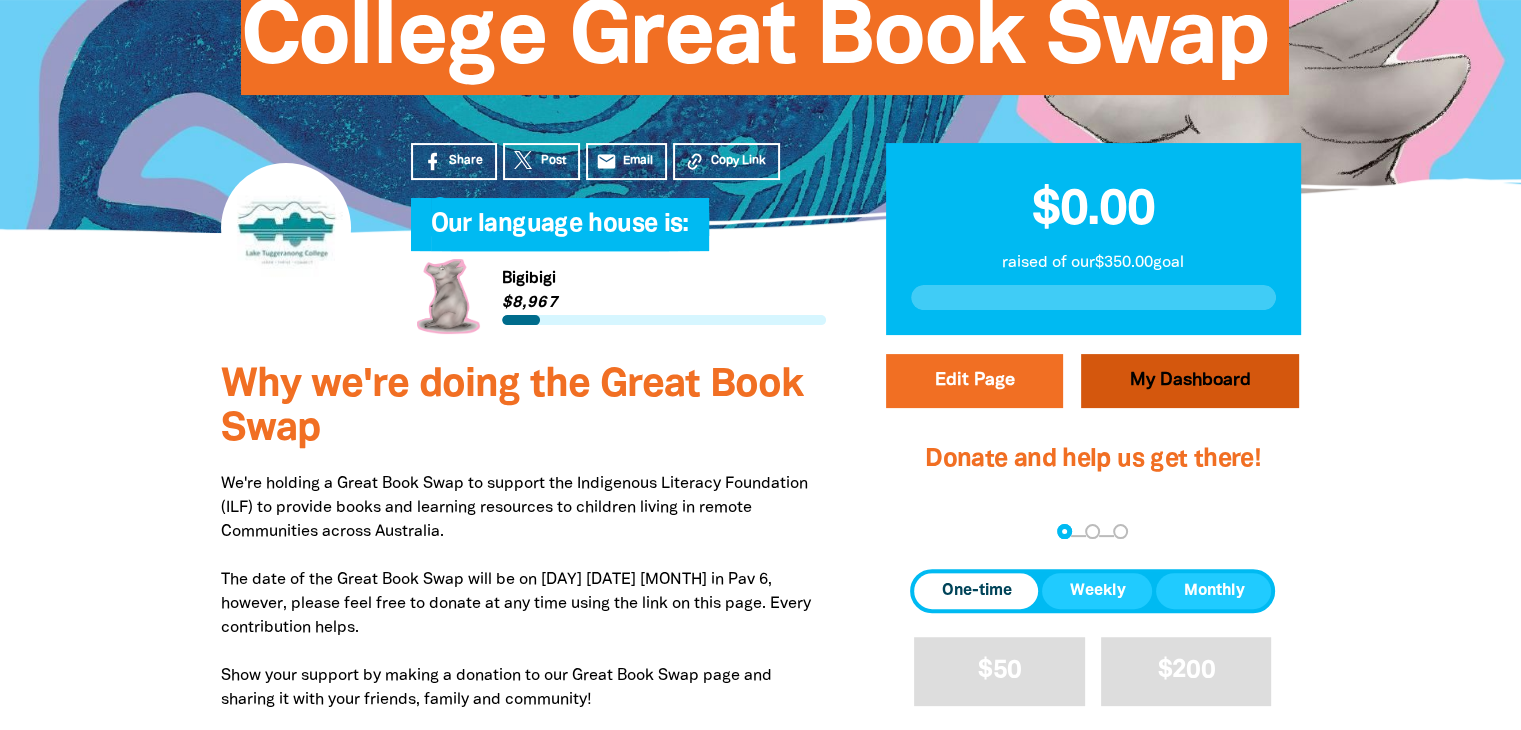 click on "My Dashboard" at bounding box center (1190, 381) 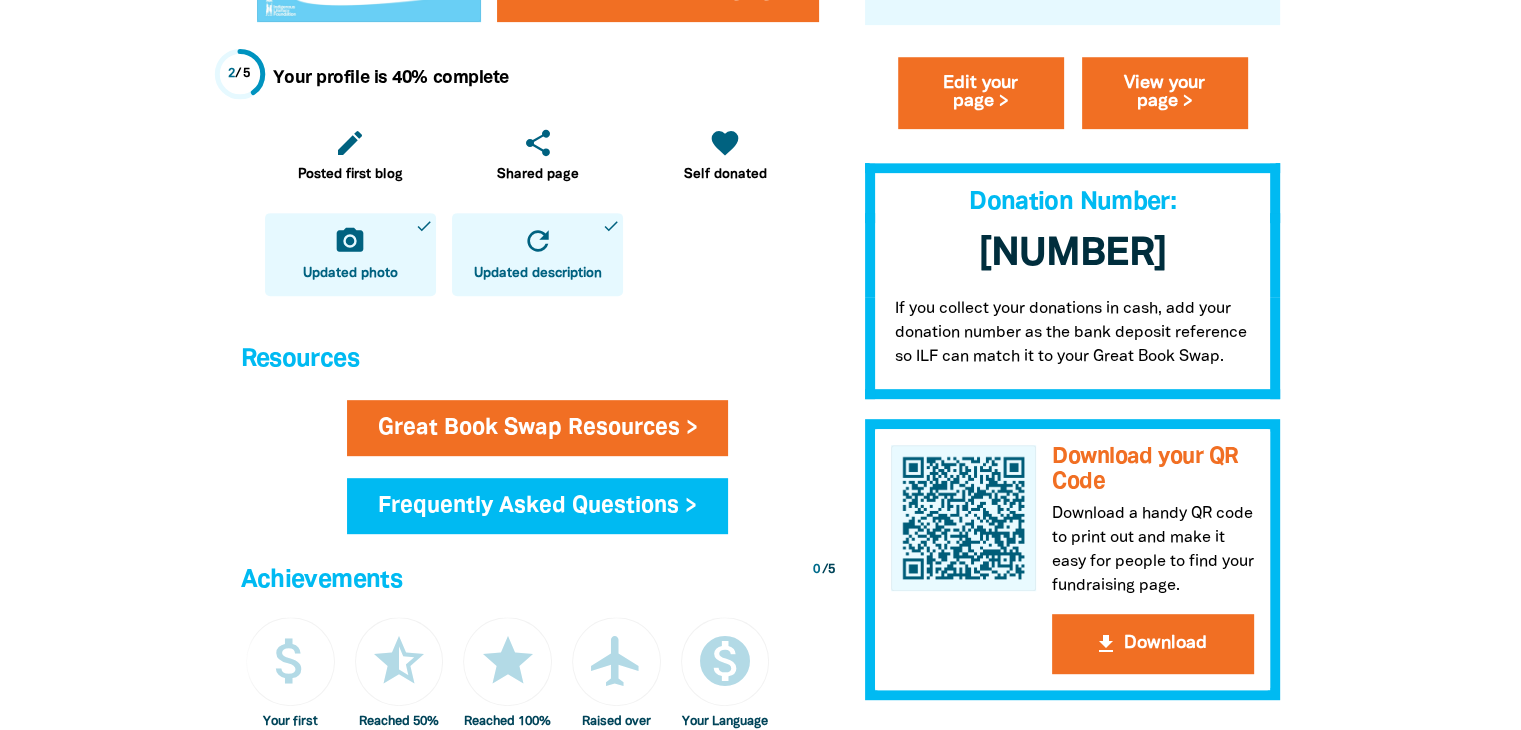 scroll, scrollTop: 882, scrollLeft: 0, axis: vertical 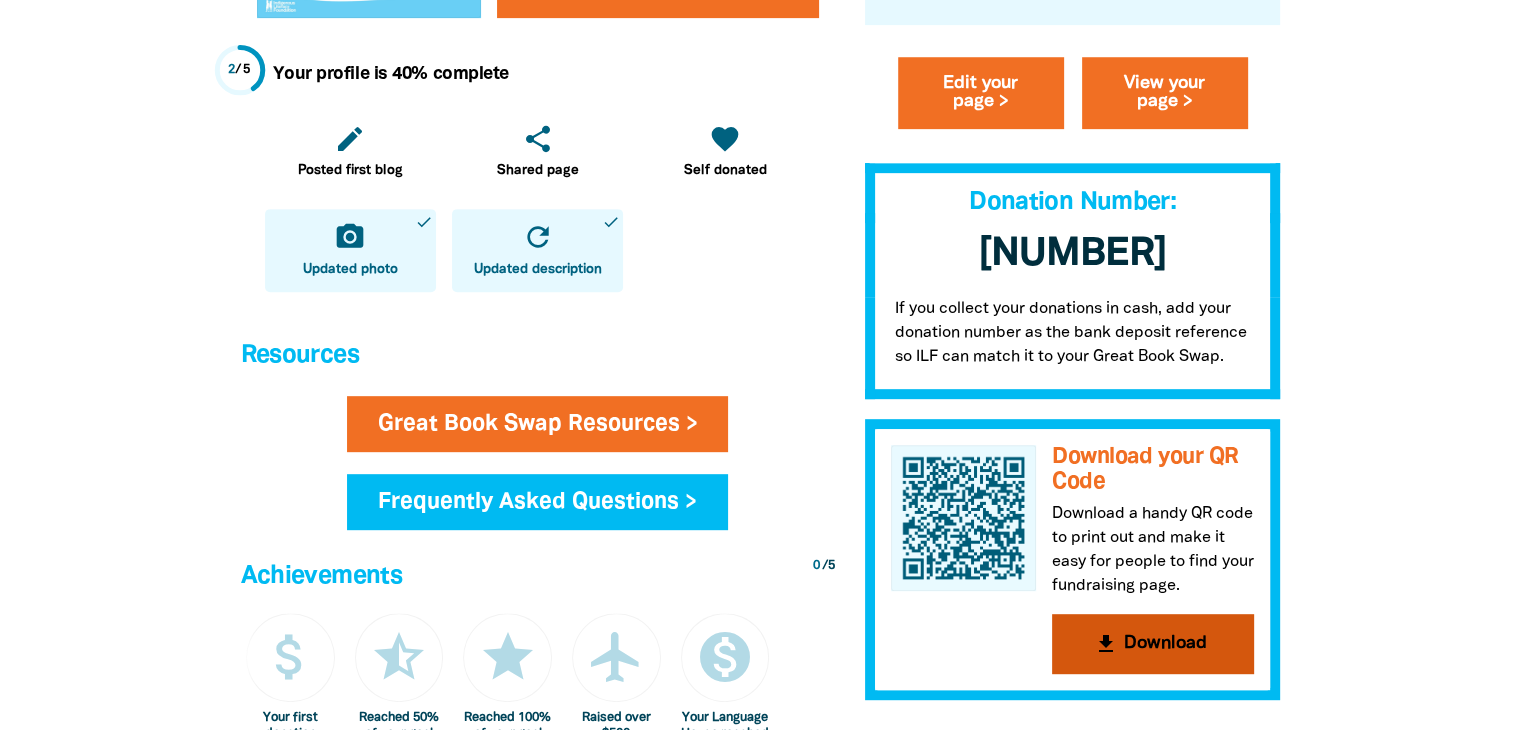 click on "get_app Download" at bounding box center [1153, 645] 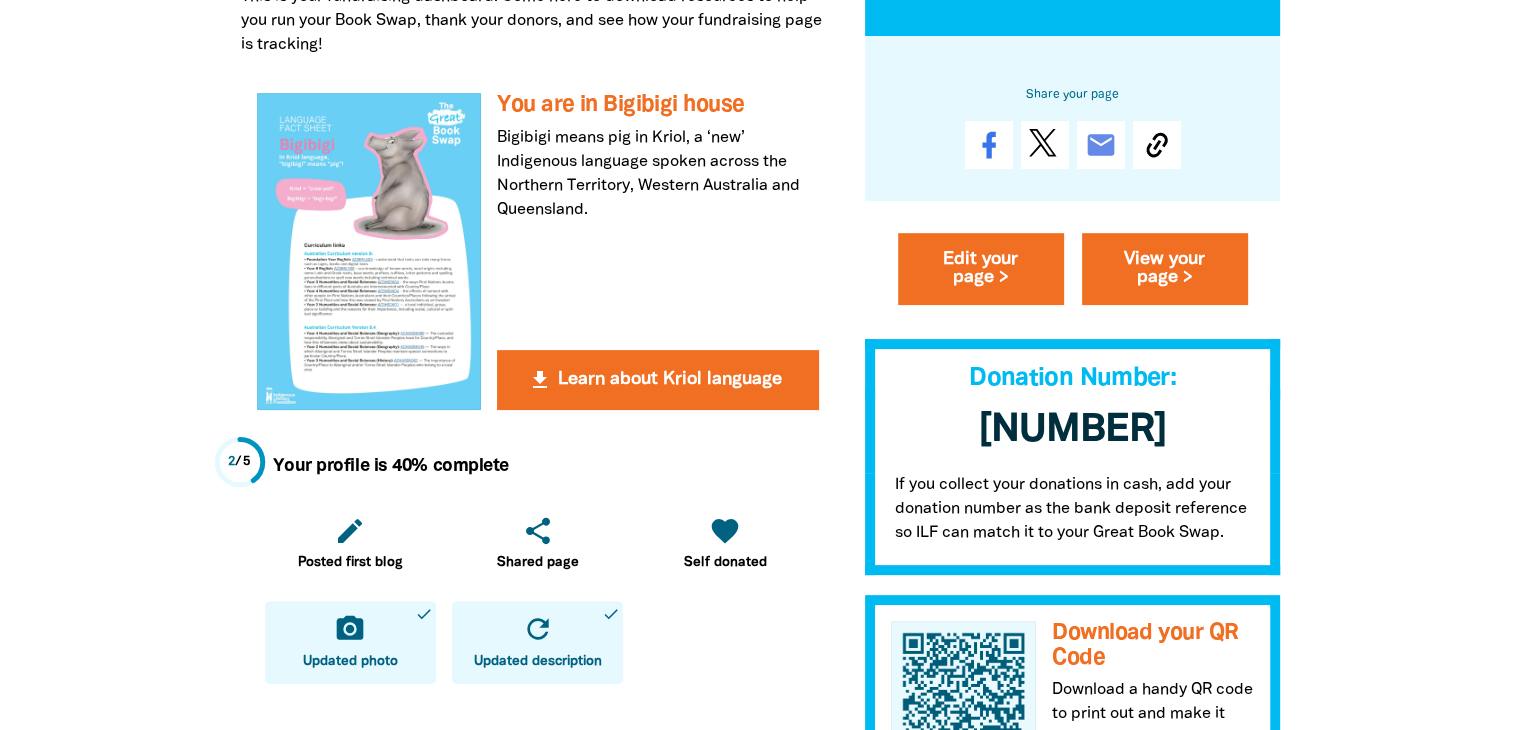 scroll, scrollTop: 459, scrollLeft: 0, axis: vertical 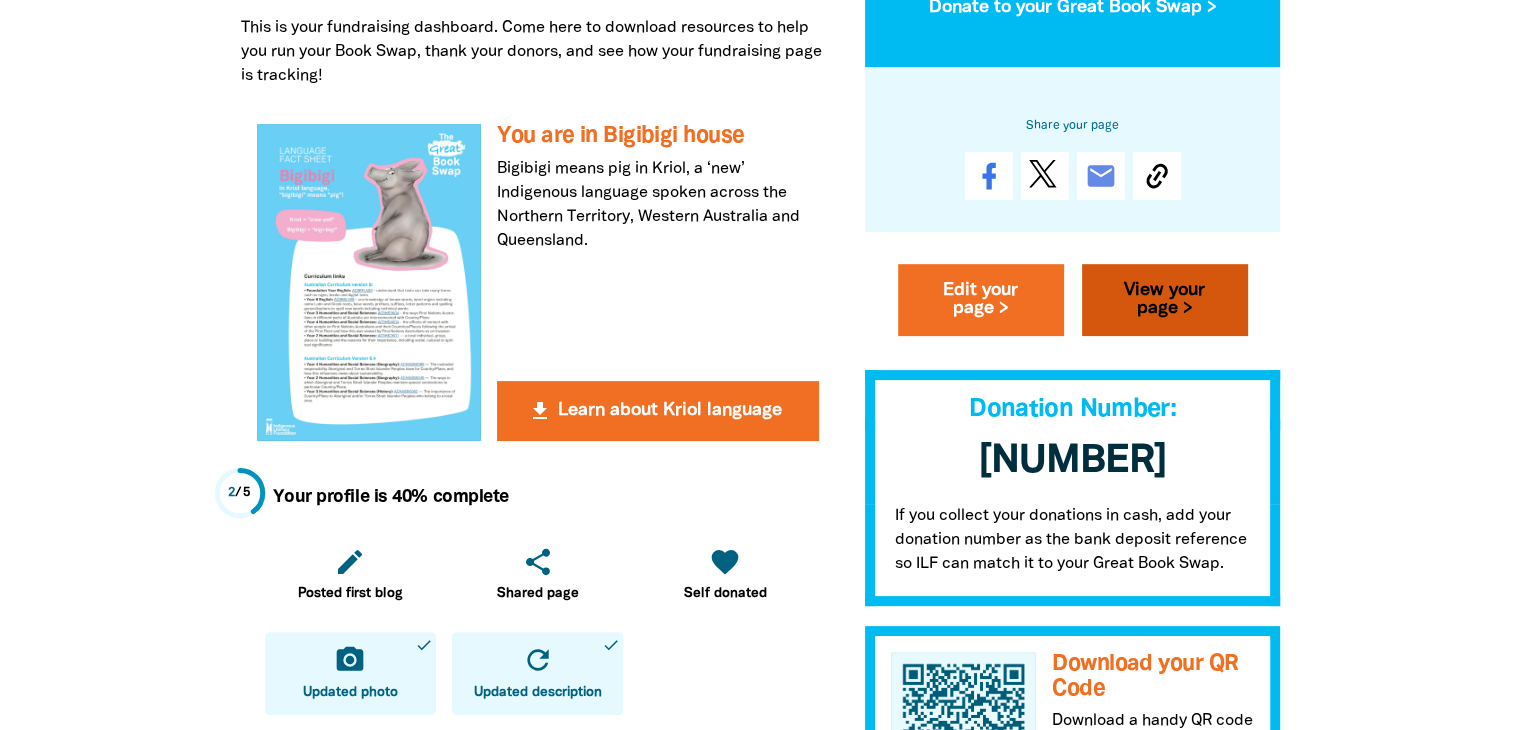 click on "View your page >" at bounding box center (1165, 301) 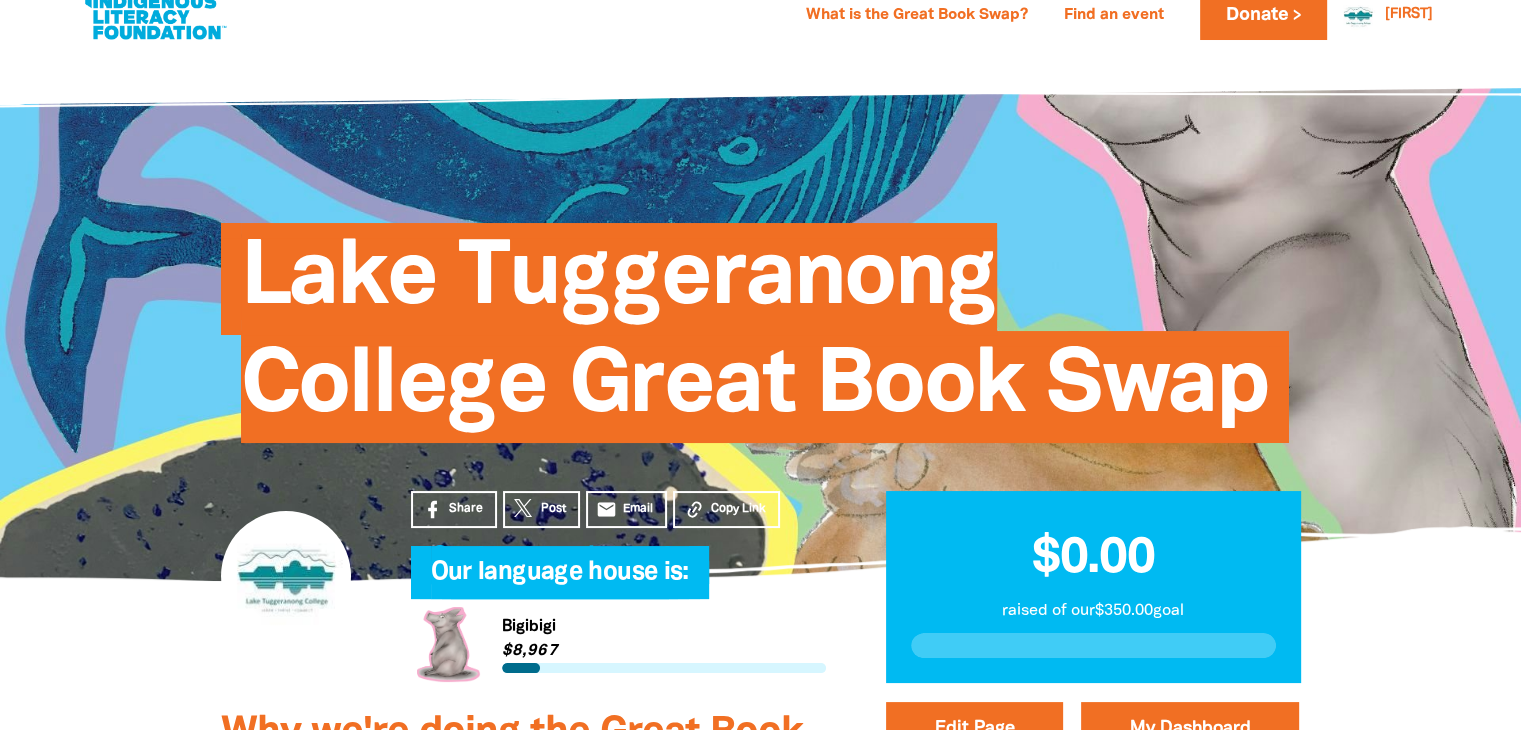 scroll, scrollTop: 0, scrollLeft: 0, axis: both 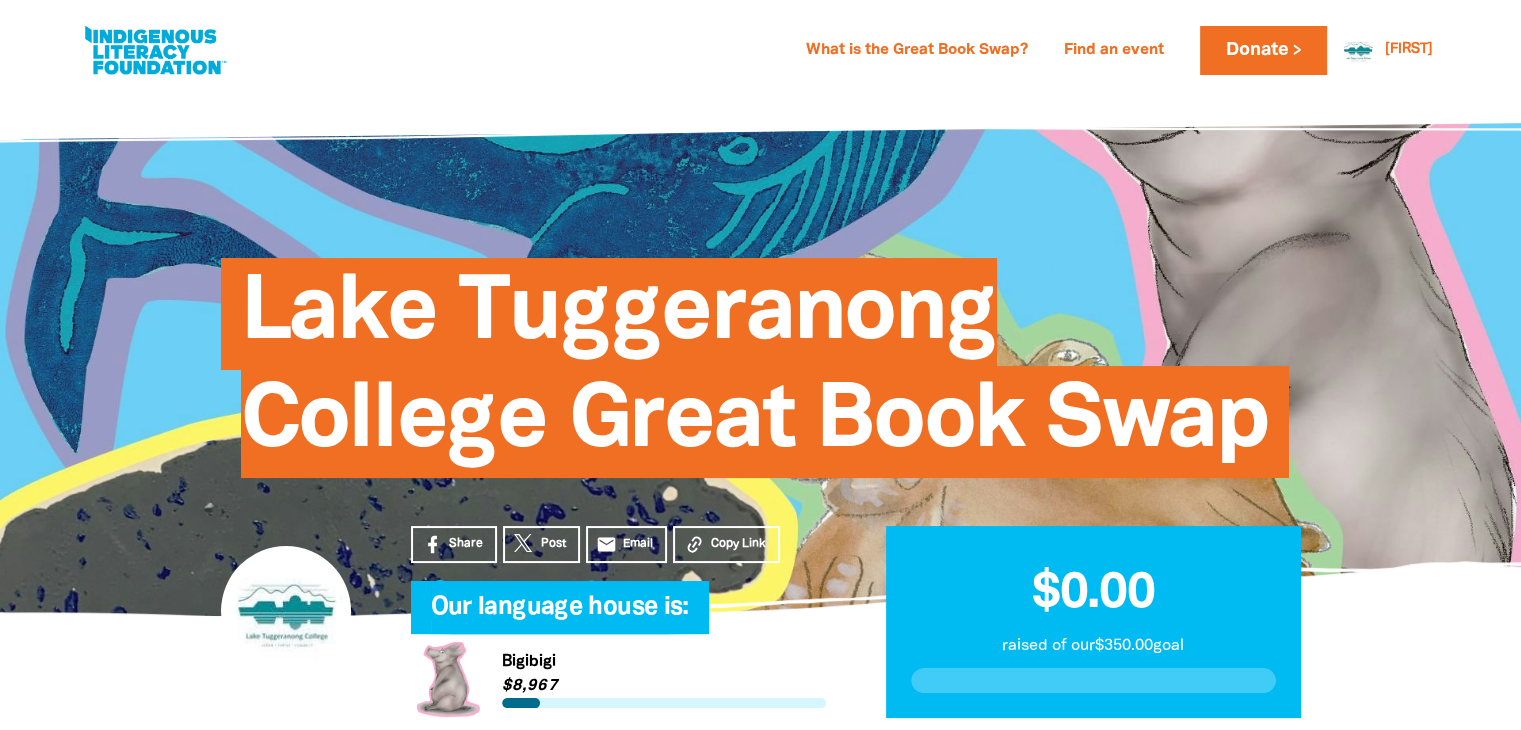 click at bounding box center (155, 50) 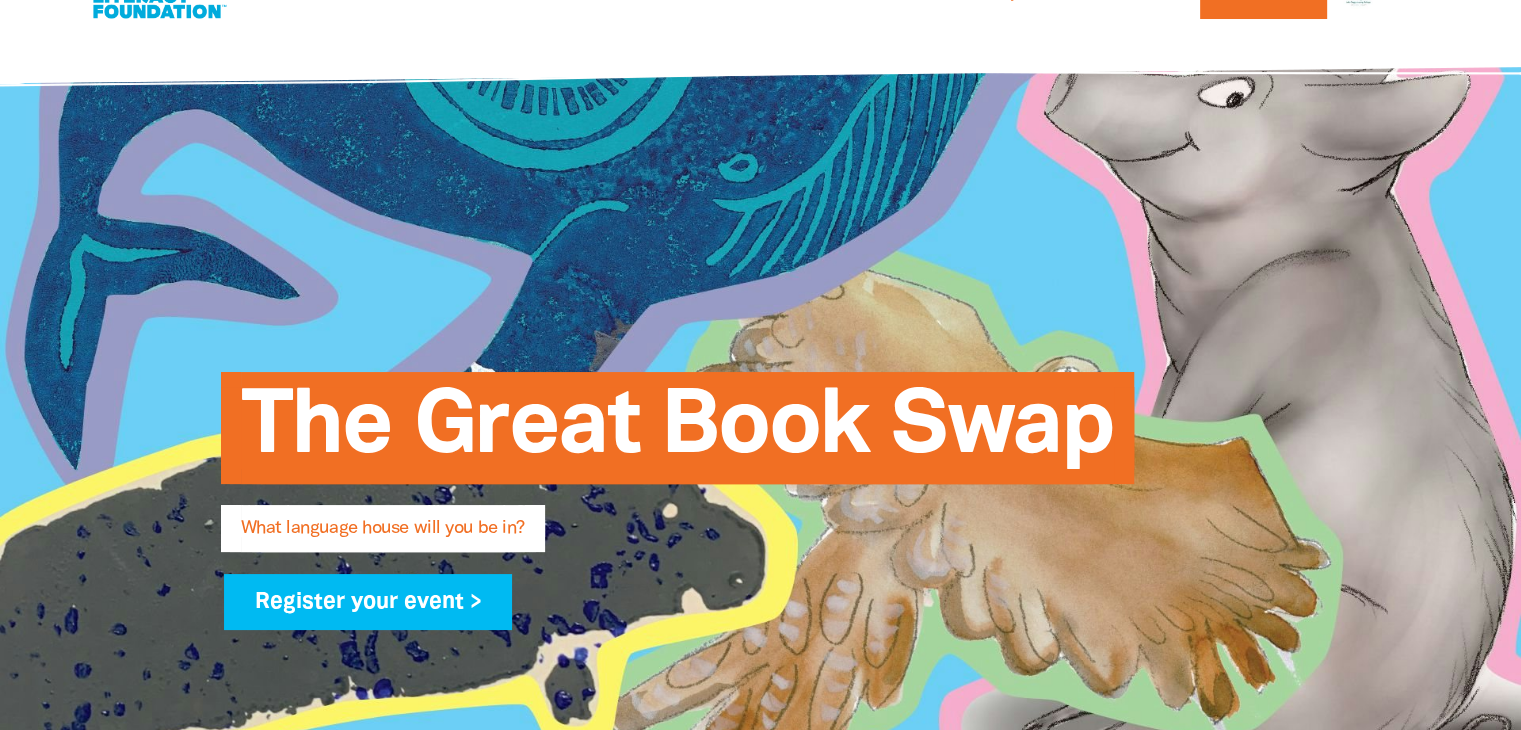 scroll, scrollTop: 0, scrollLeft: 0, axis: both 